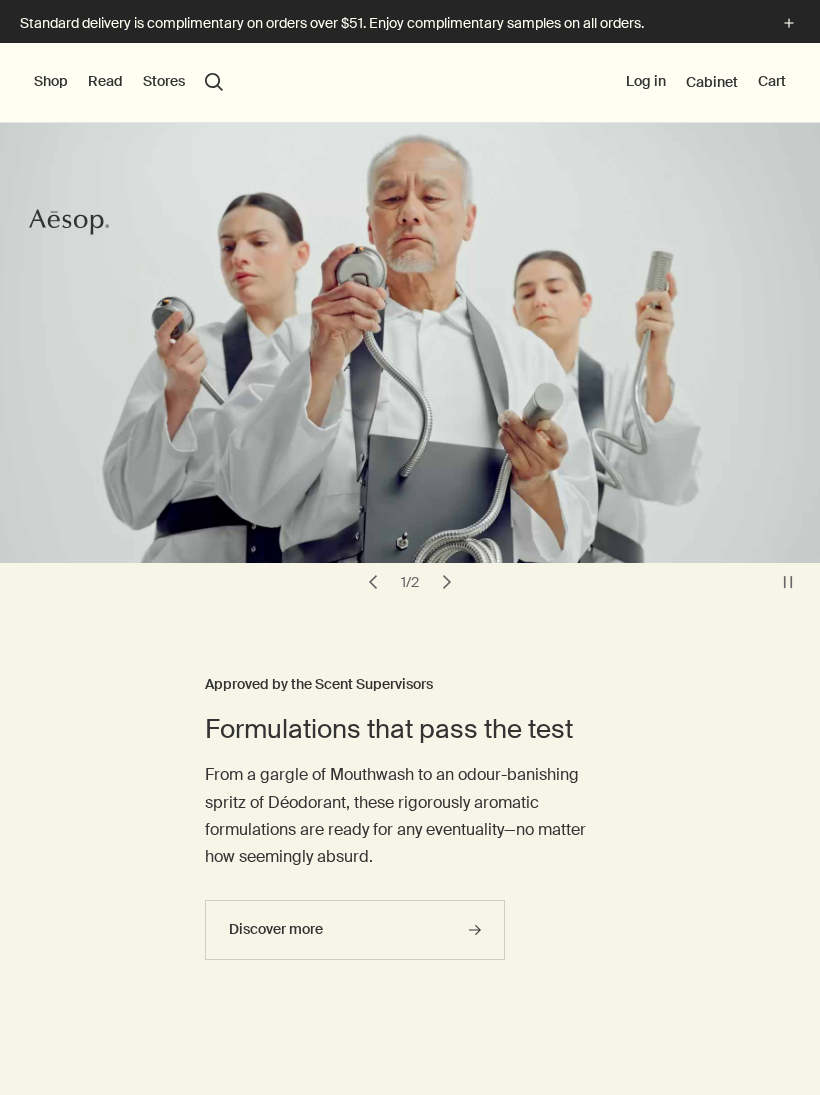 scroll, scrollTop: 0, scrollLeft: 0, axis: both 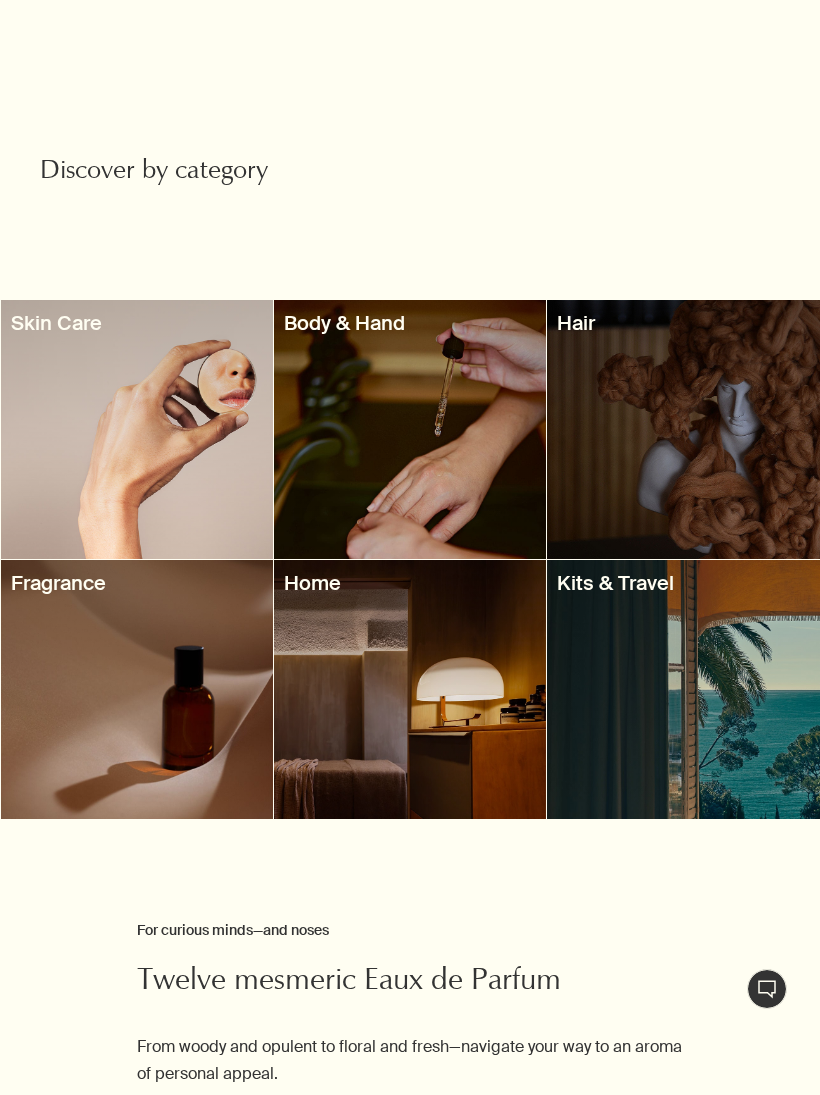 click at bounding box center [410, 429] 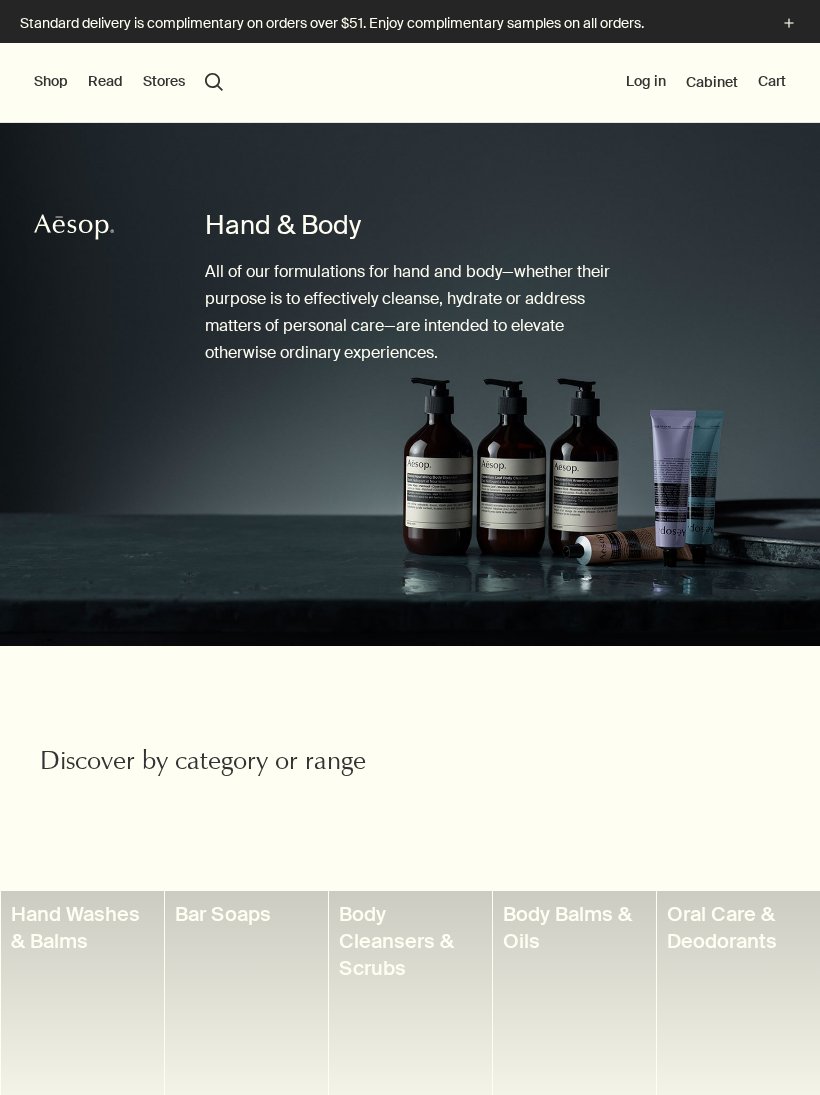 scroll, scrollTop: 0, scrollLeft: 0, axis: both 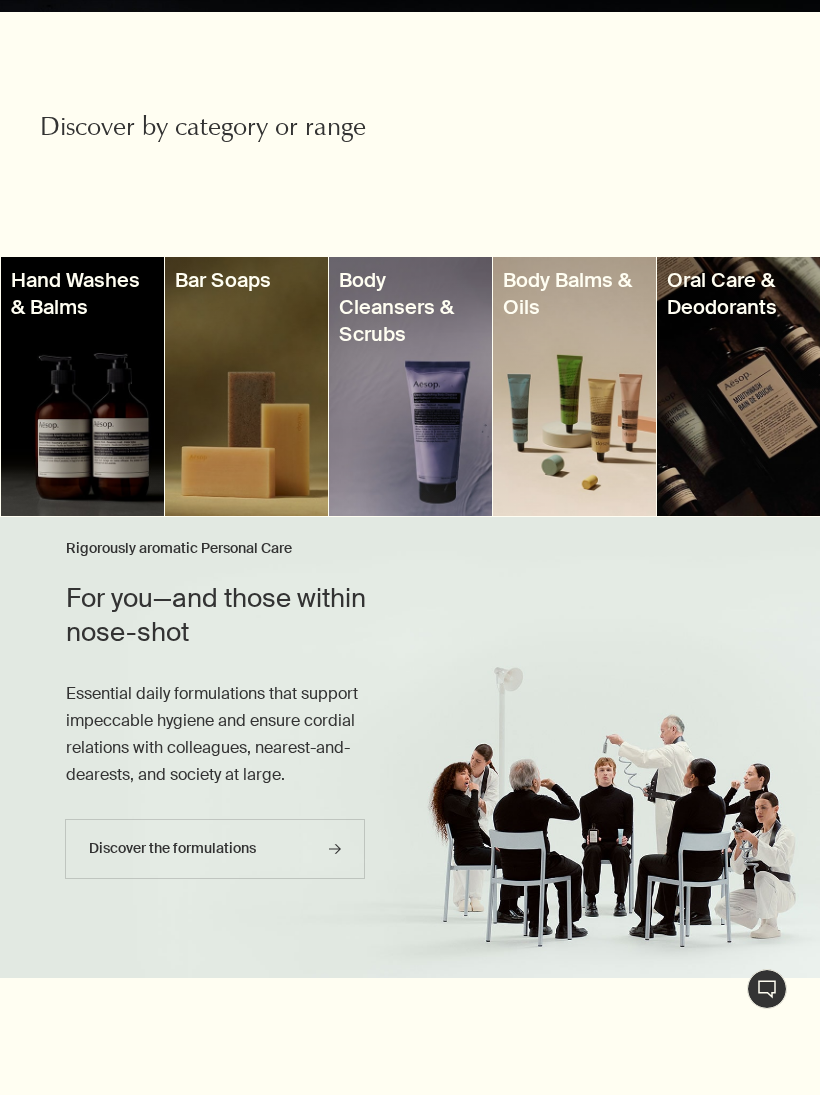 click at bounding box center (410, 386) 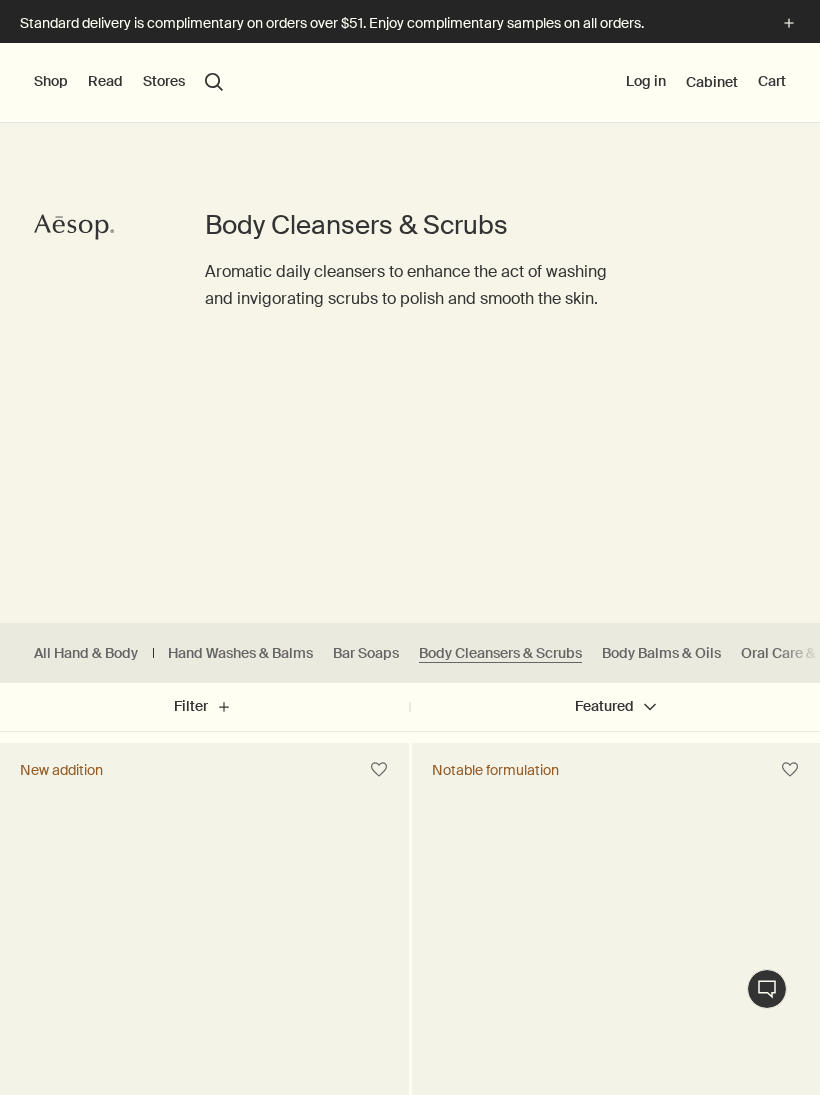 scroll, scrollTop: 0, scrollLeft: 0, axis: both 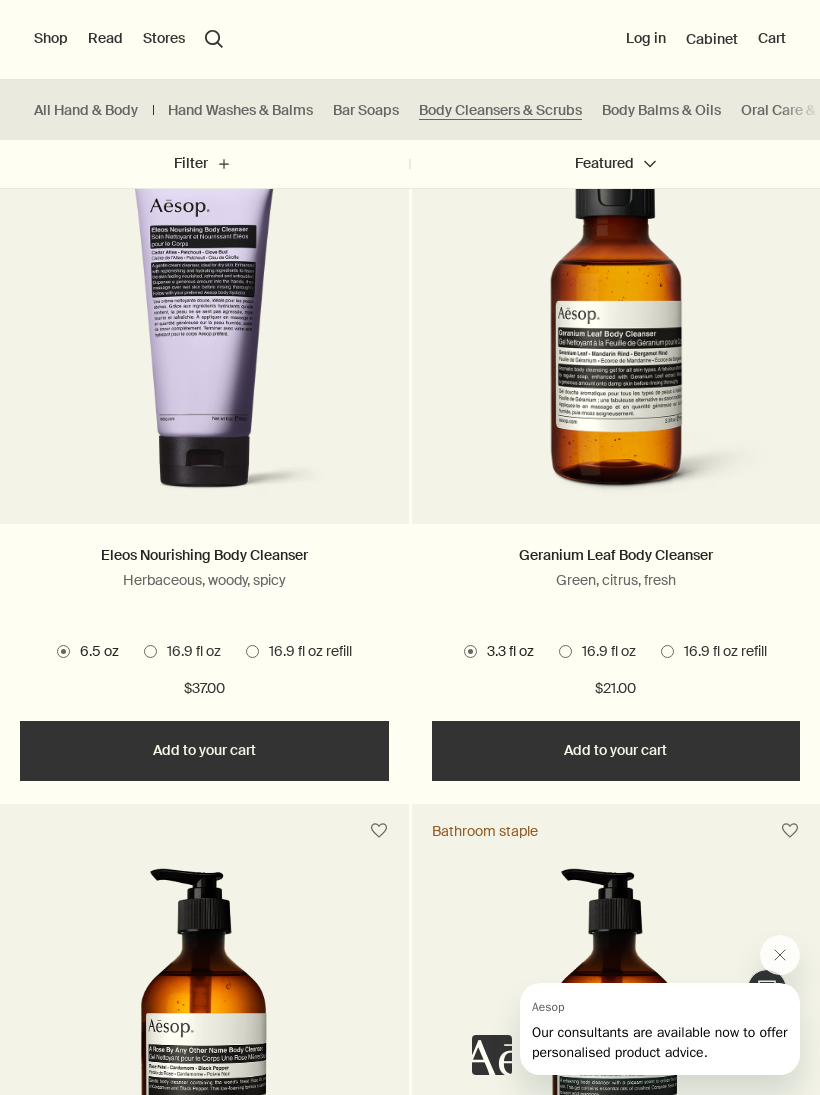 click on "16.9 fl oz refill" at bounding box center [714, 652] 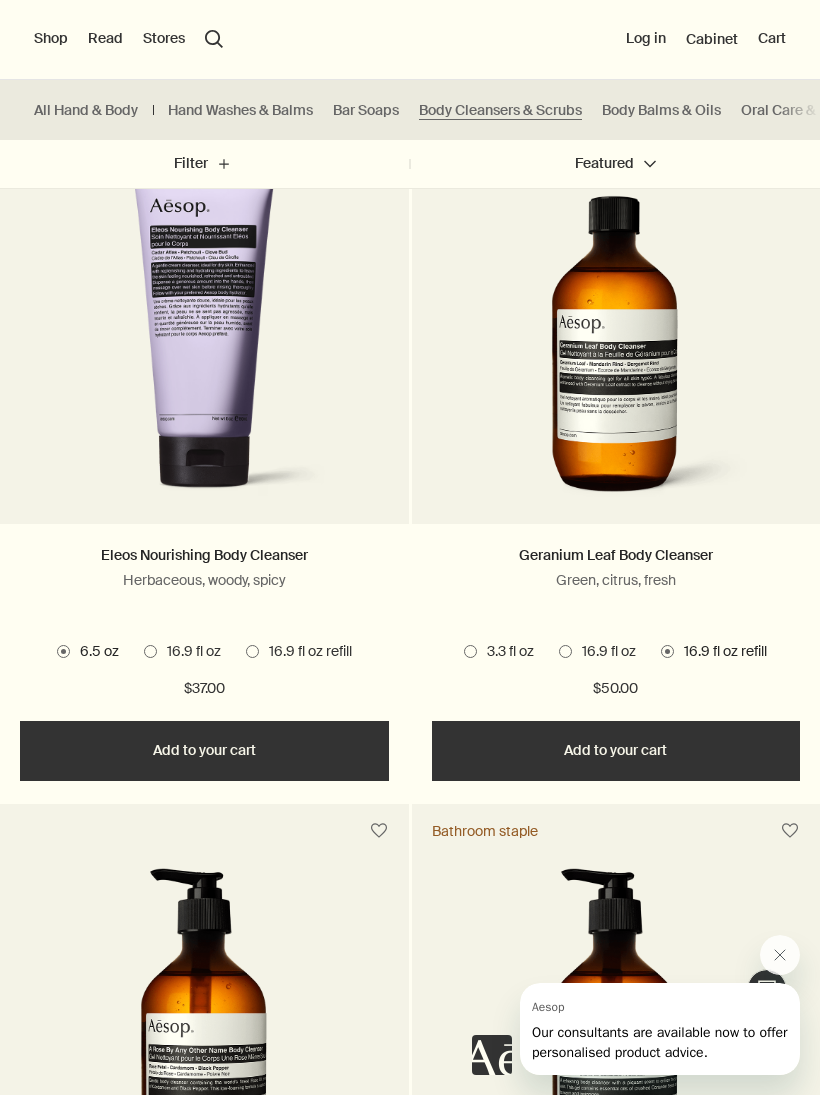 click on "Add Add to your cart" at bounding box center (616, 751) 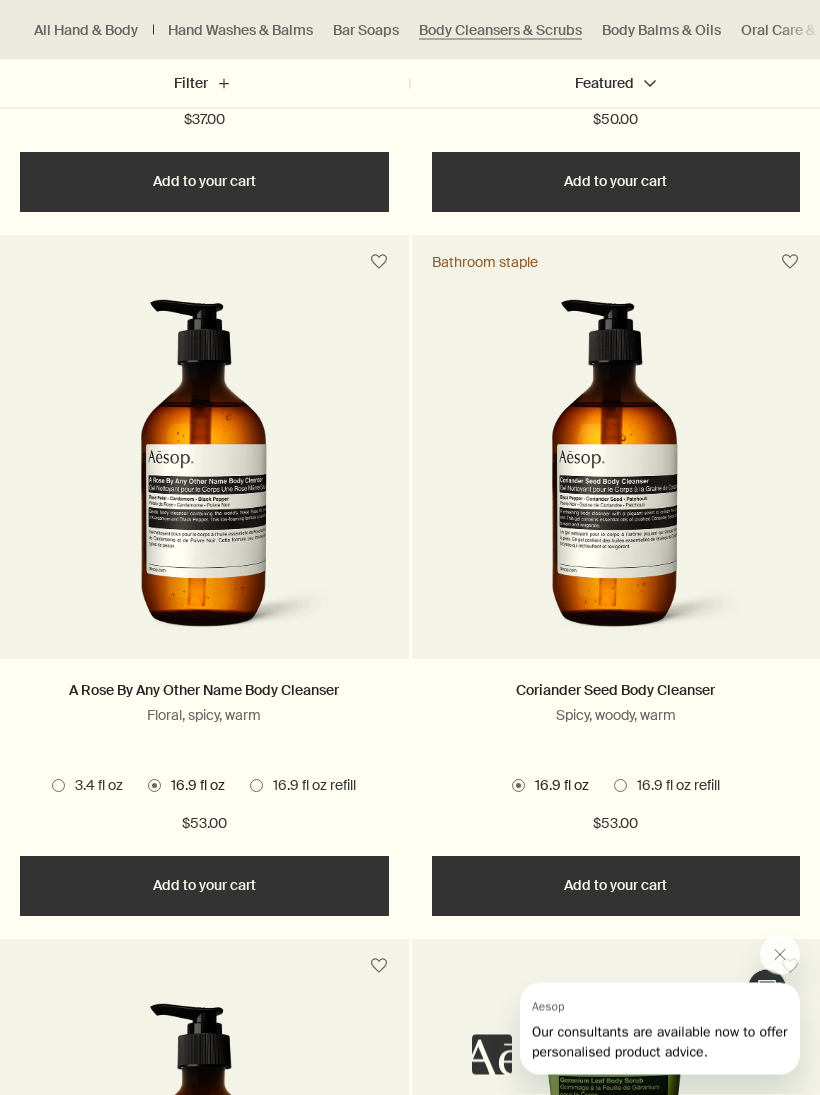 scroll, scrollTop: 1212, scrollLeft: 0, axis: vertical 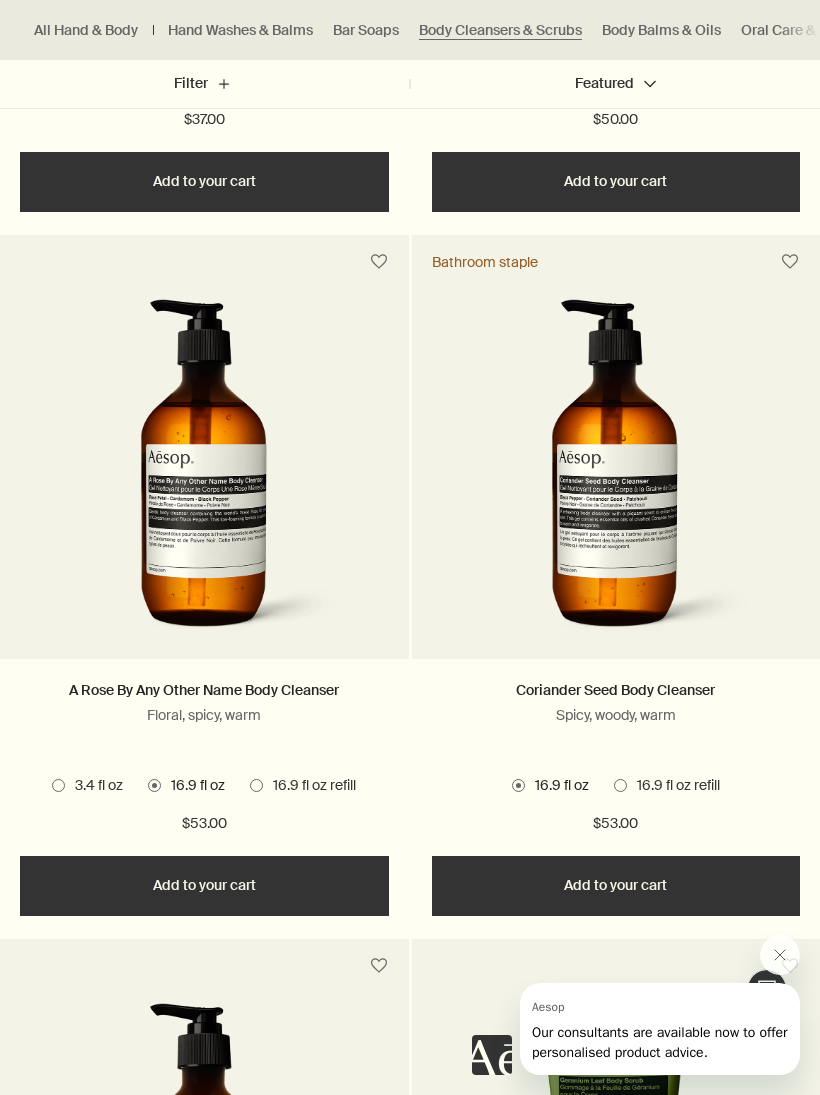 click 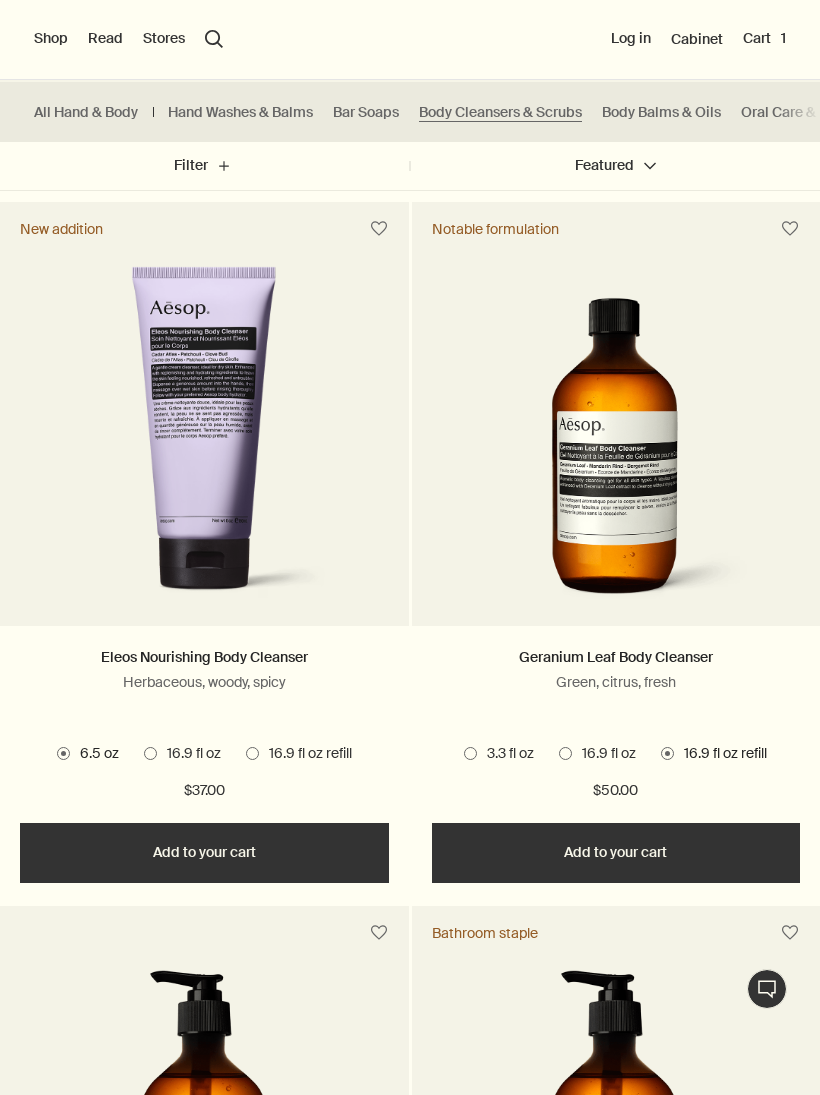 scroll, scrollTop: 538, scrollLeft: 0, axis: vertical 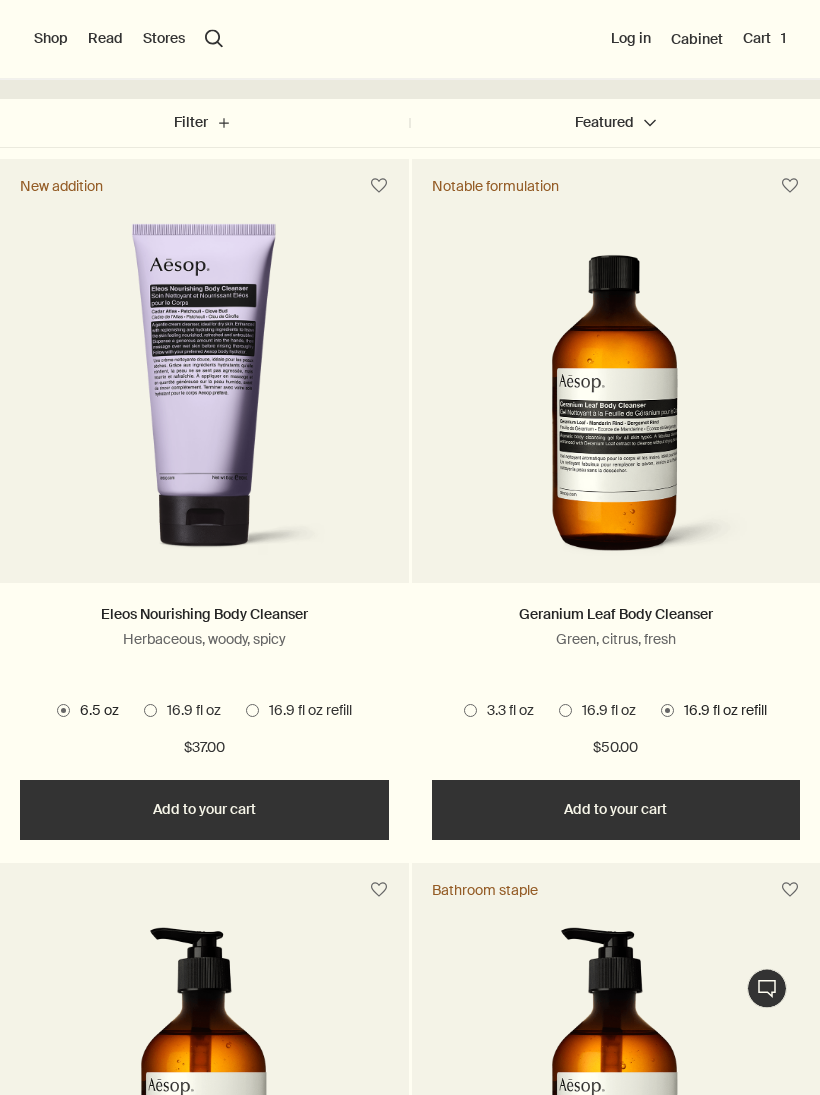 click on "16.9 fl oz" at bounding box center (597, 712) 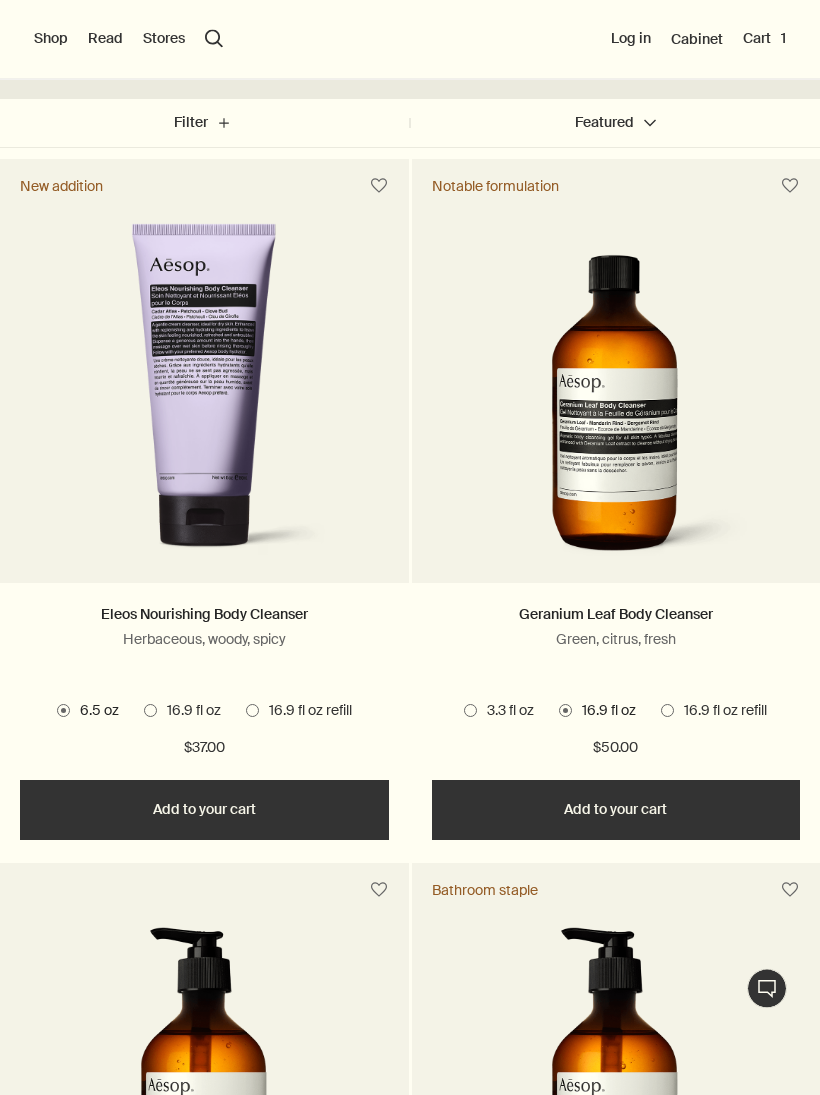 scroll, scrollTop: 584, scrollLeft: 0, axis: vertical 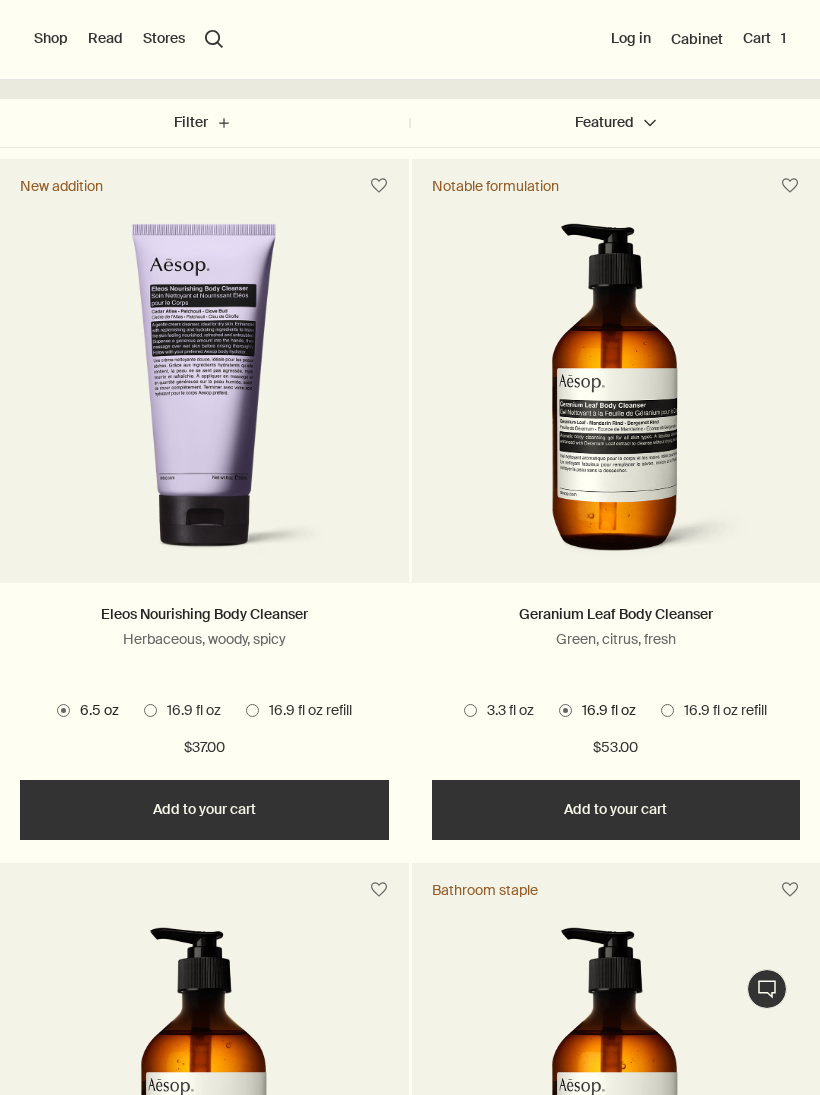 click on "3.3 fl oz" at bounding box center [499, 711] 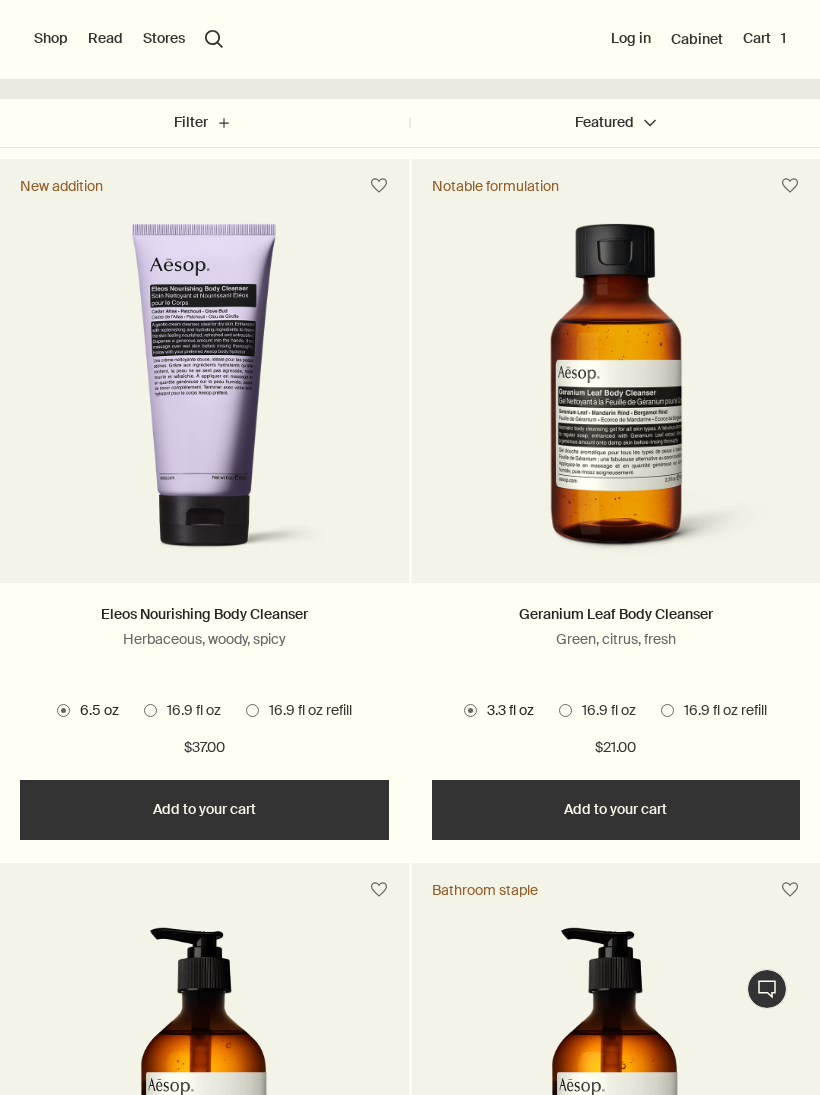 click on "16.9 fl oz" at bounding box center [597, 711] 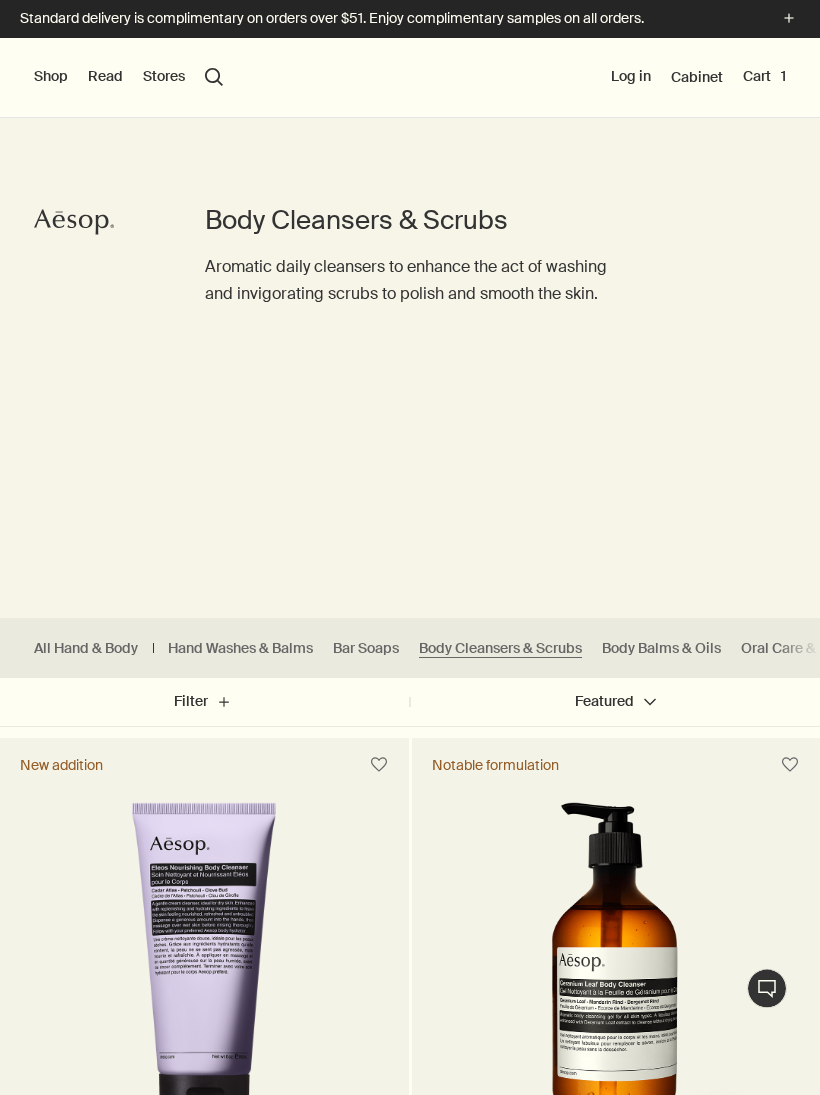 scroll, scrollTop: 0, scrollLeft: 0, axis: both 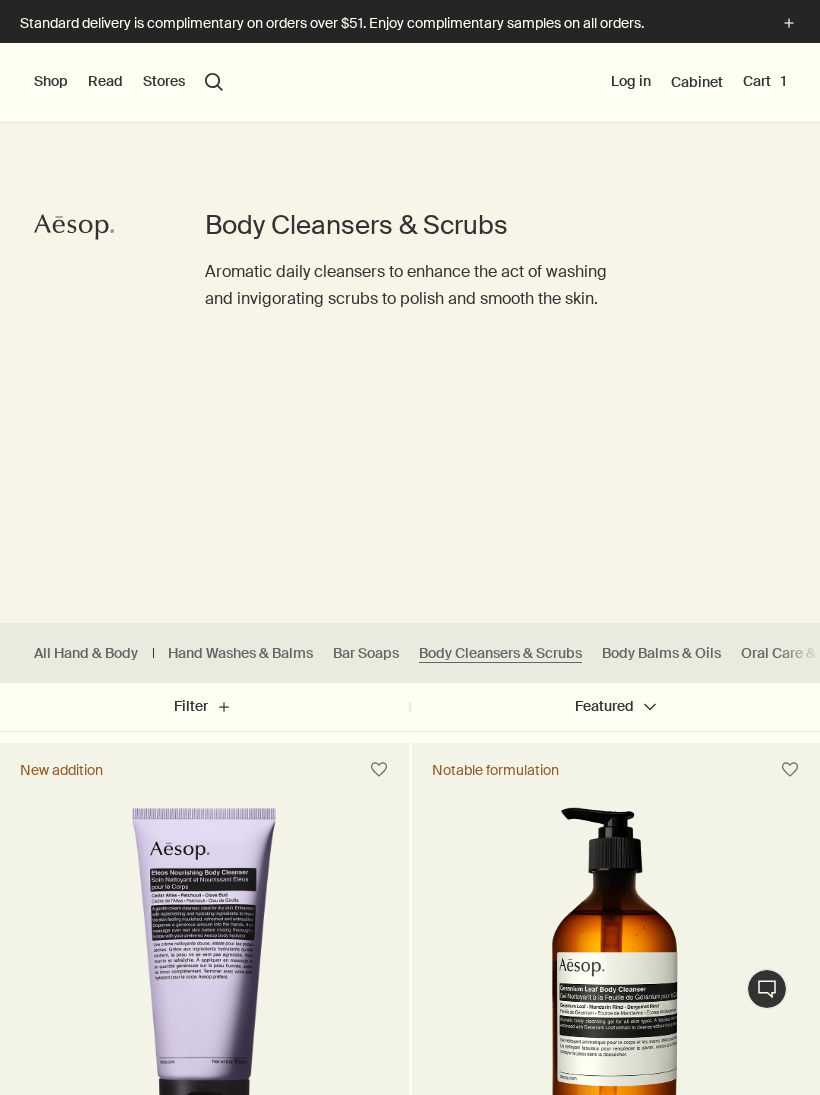 click on "Shop" at bounding box center (51, 82) 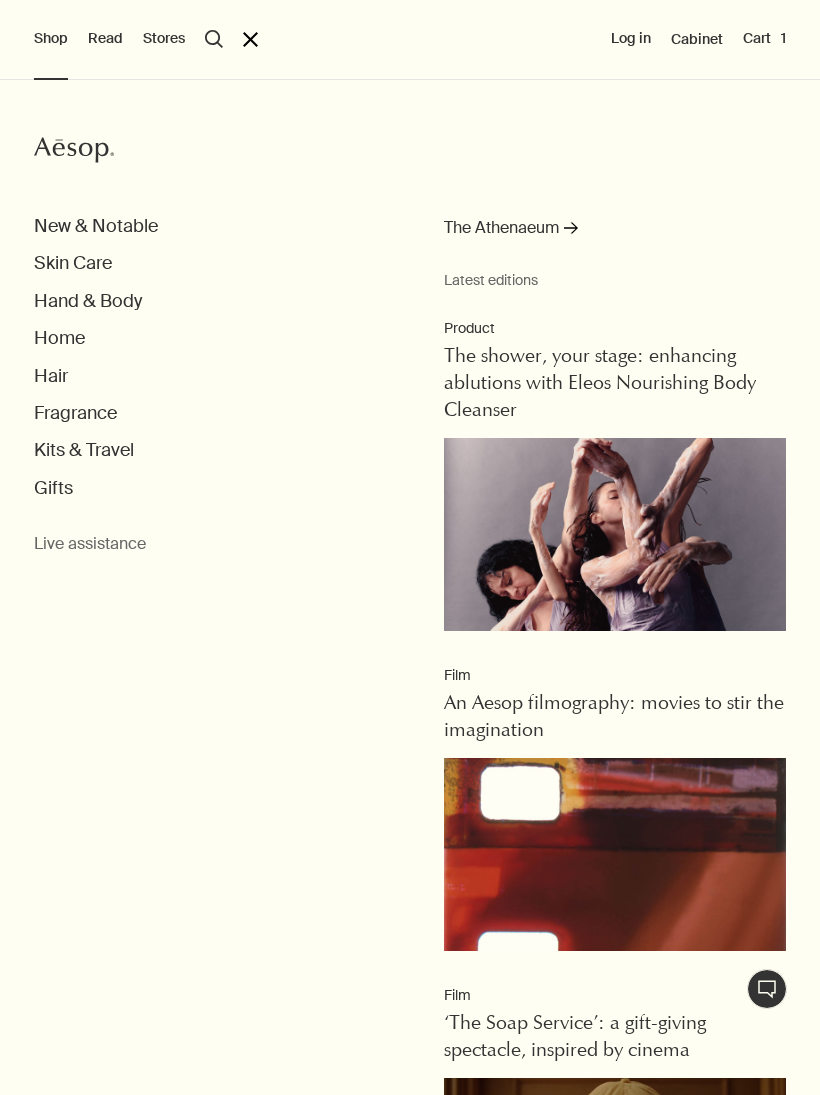 click on "Hand & Body" at bounding box center [88, 301] 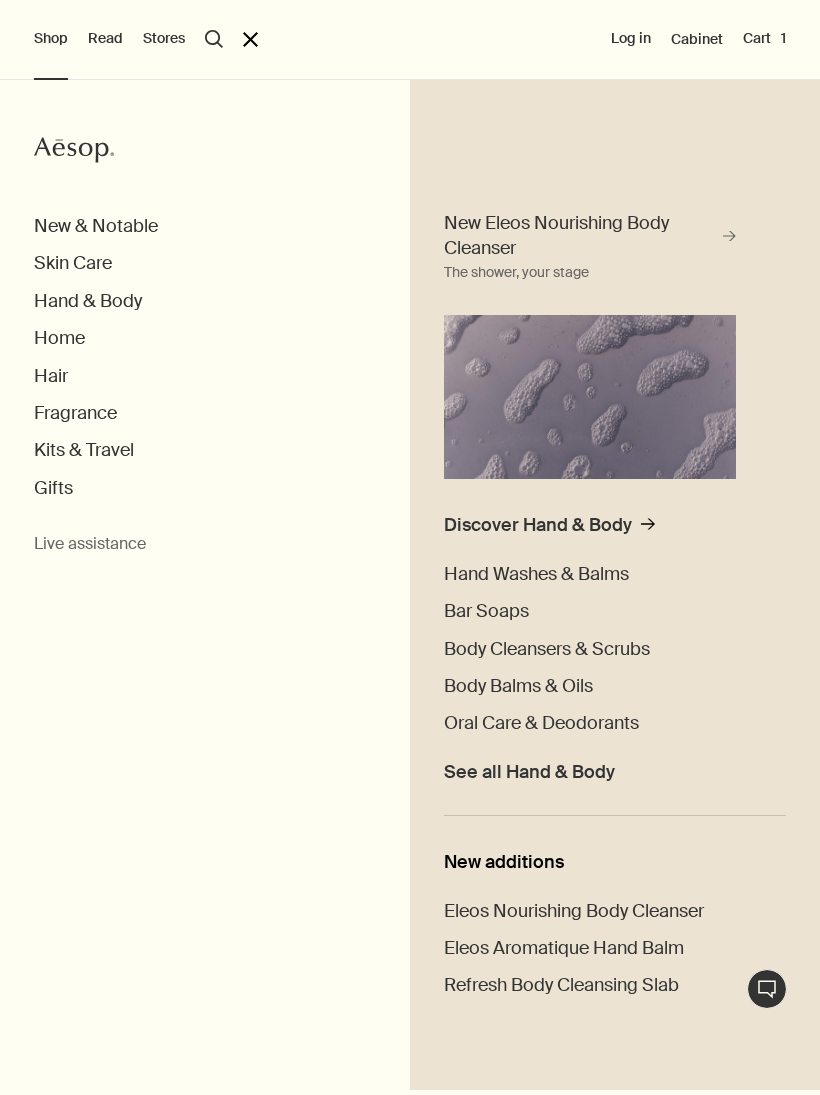 scroll, scrollTop: 21, scrollLeft: 0, axis: vertical 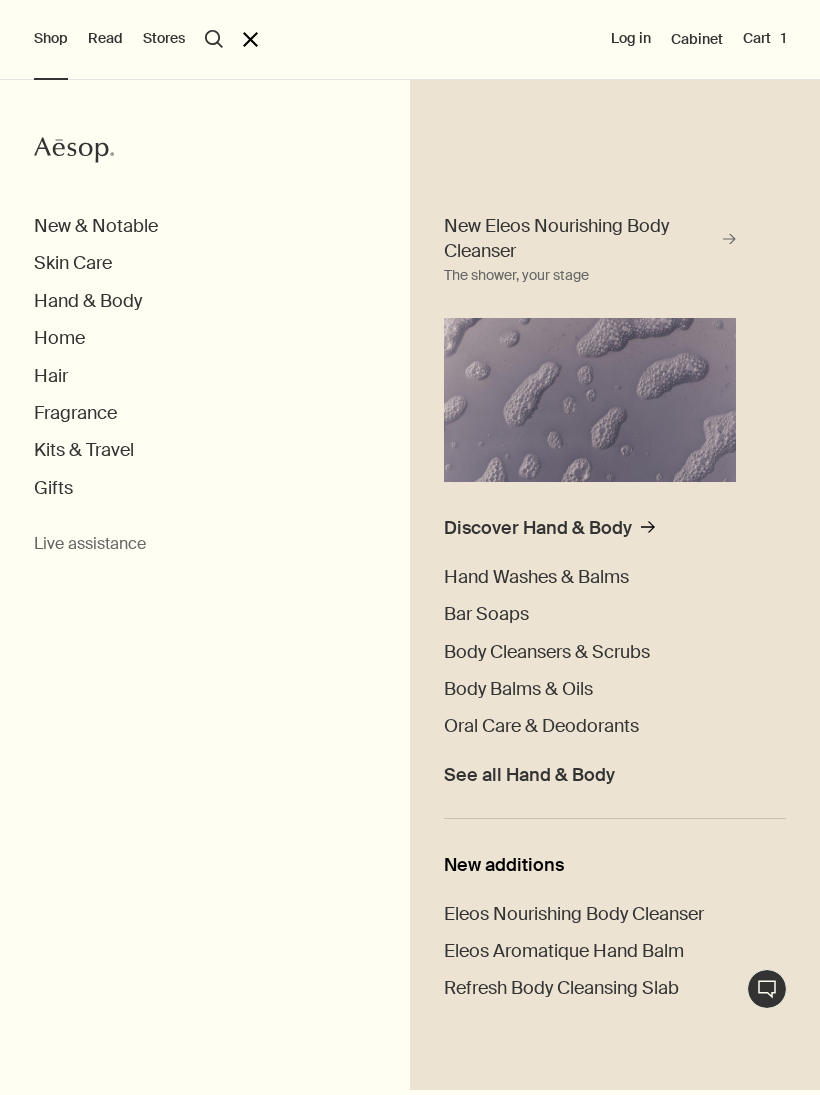 click on "Hand Washes & Balms" at bounding box center [536, 577] 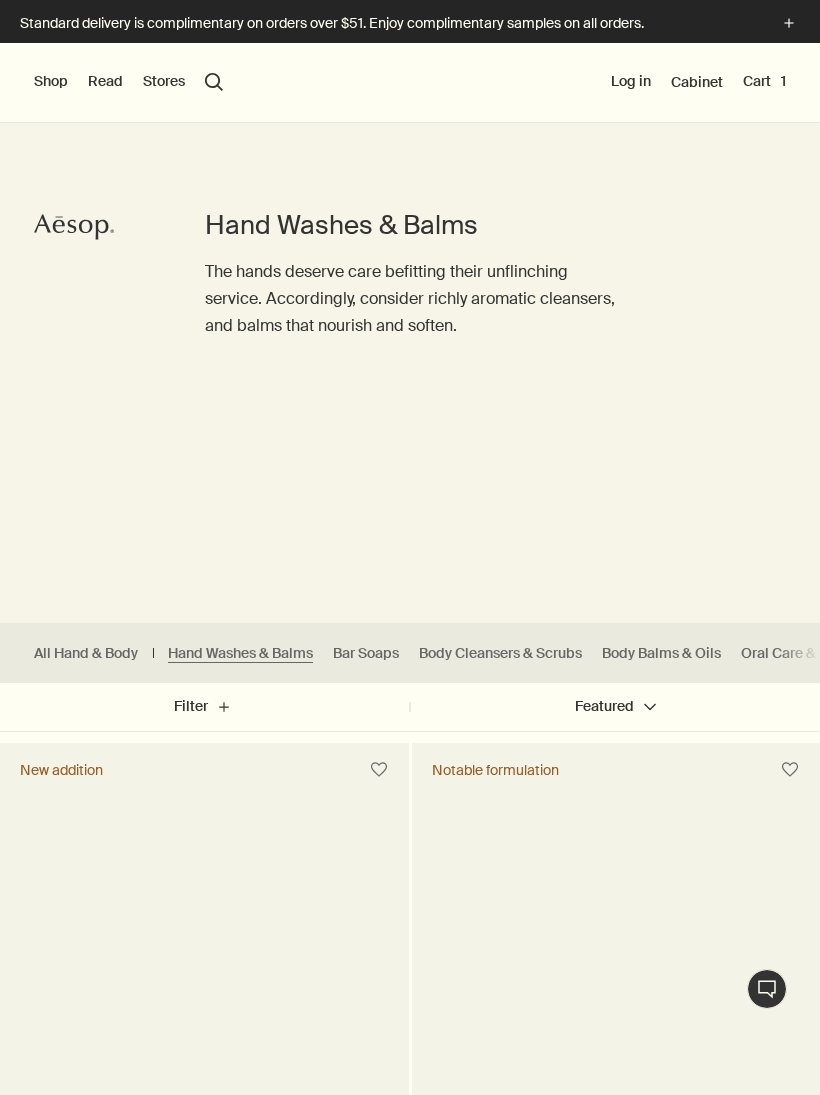 scroll, scrollTop: 0, scrollLeft: 0, axis: both 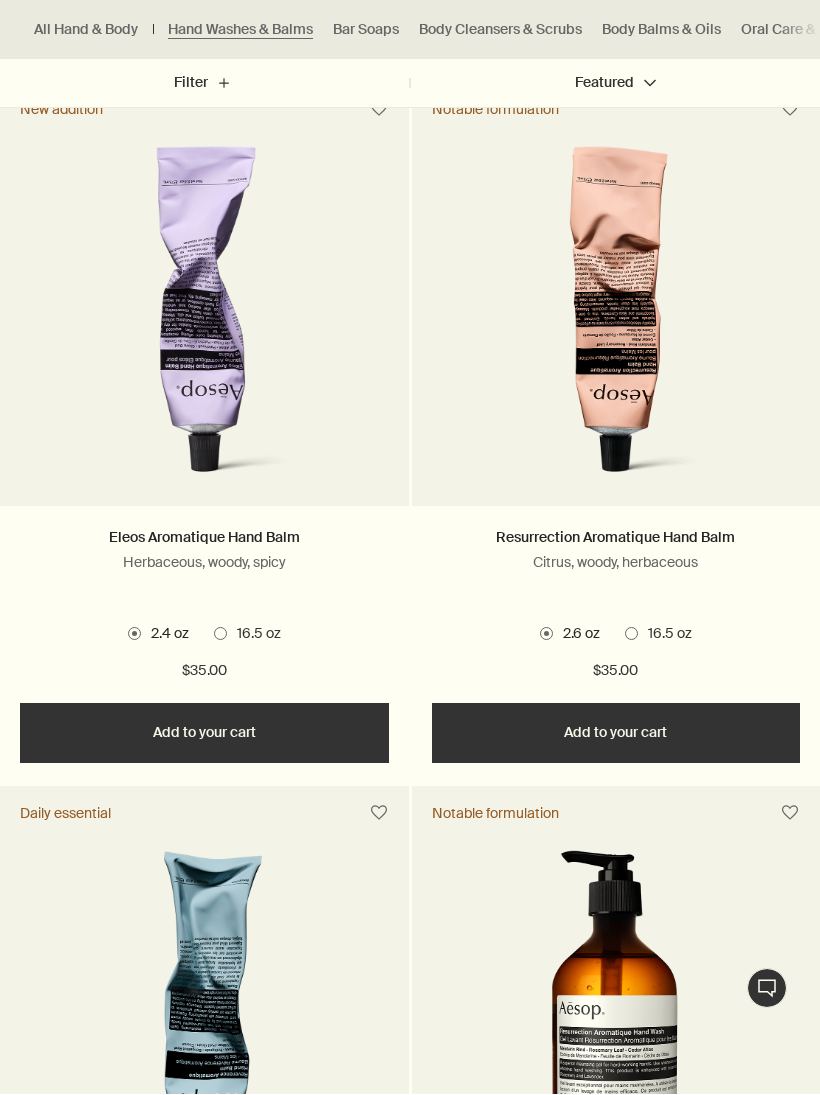 click on "16.5 oz" at bounding box center (665, 635) 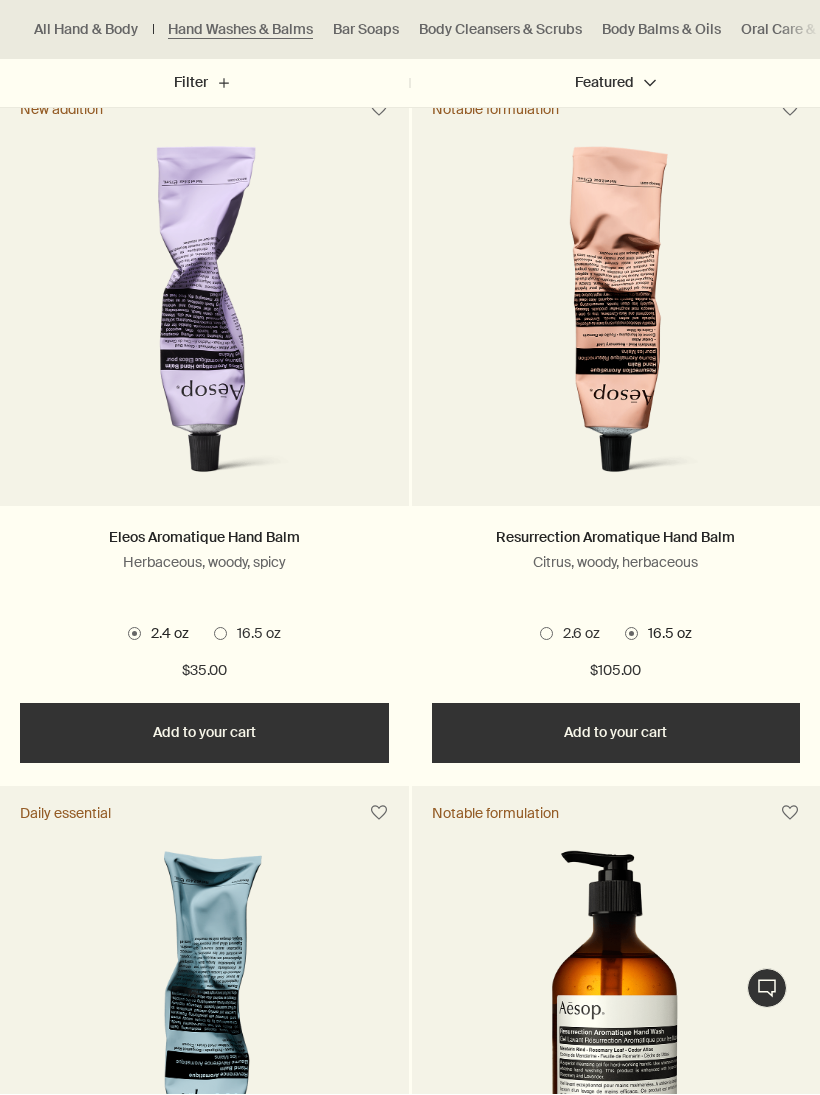 scroll, scrollTop: 661, scrollLeft: 0, axis: vertical 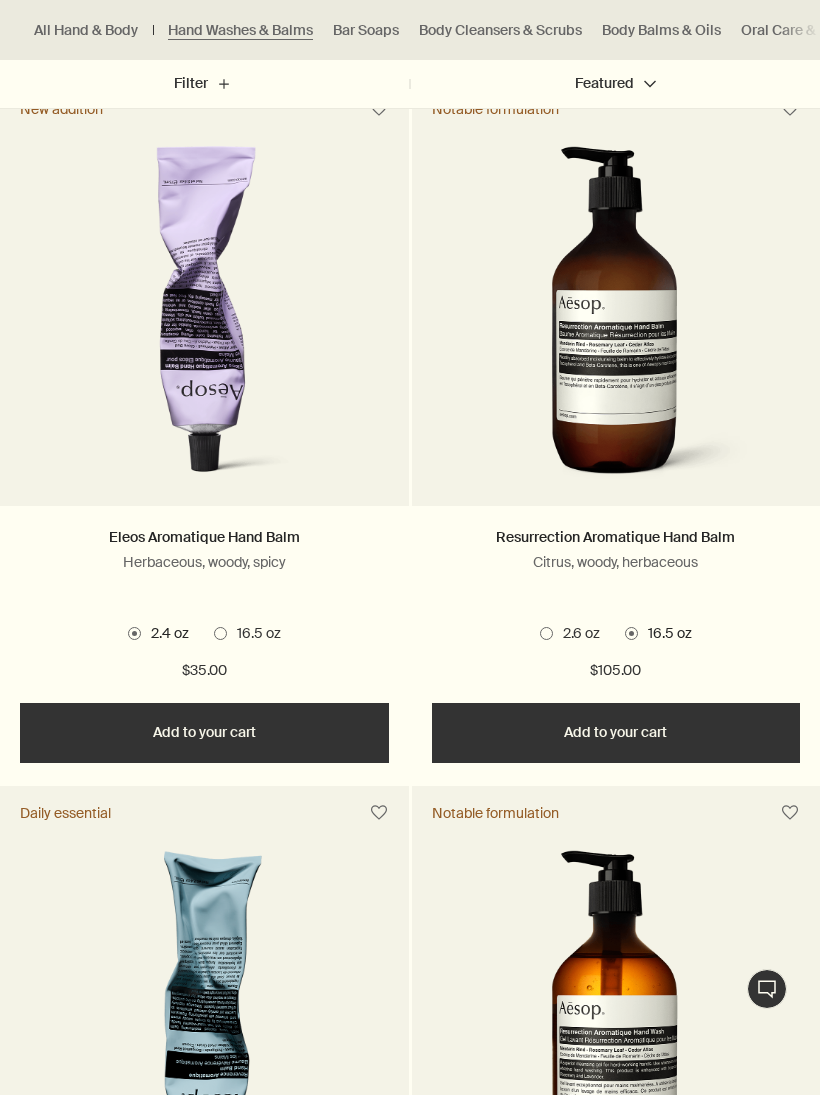 click at bounding box center [546, 633] 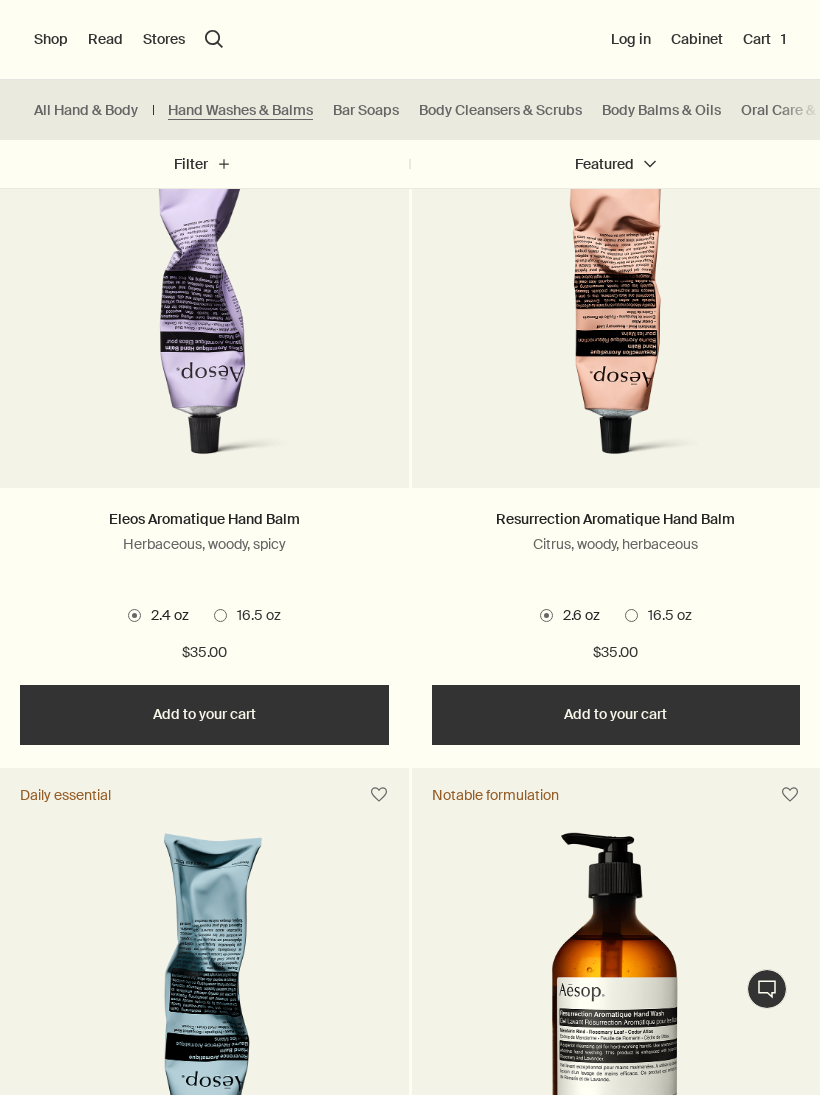 scroll, scrollTop: 673, scrollLeft: 0, axis: vertical 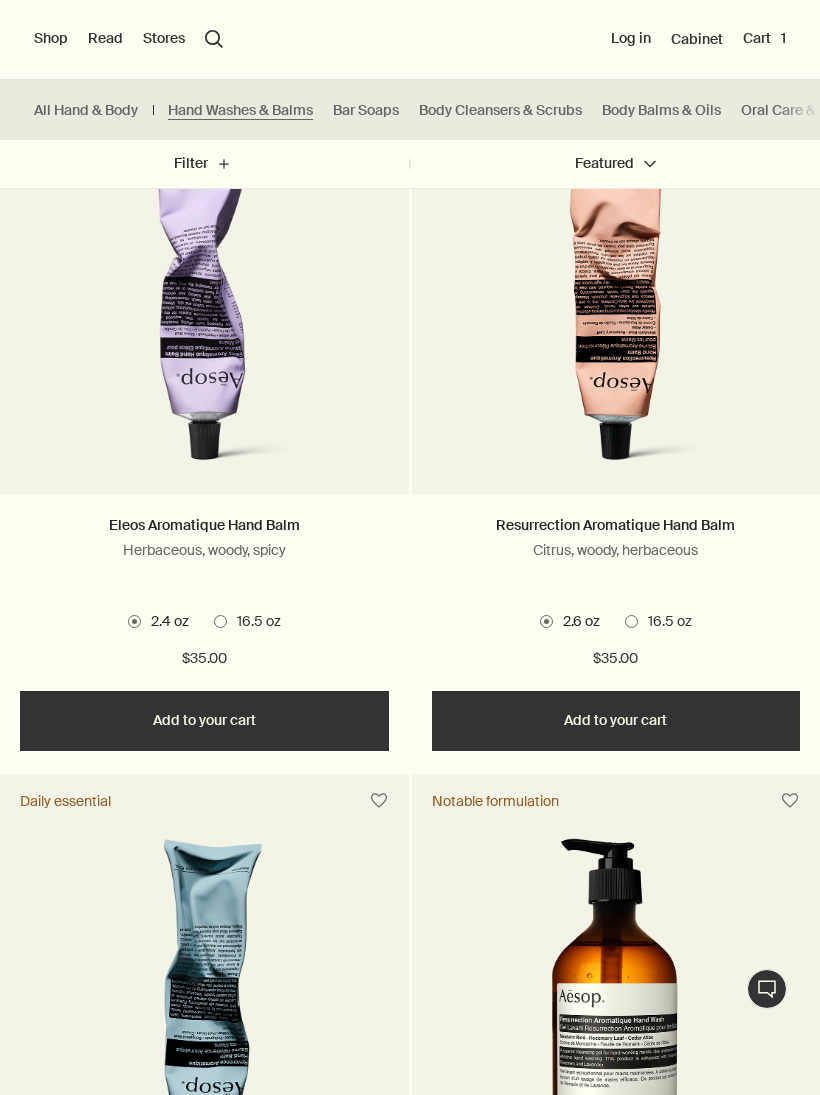 click on "Add Add to your cart" at bounding box center (616, 721) 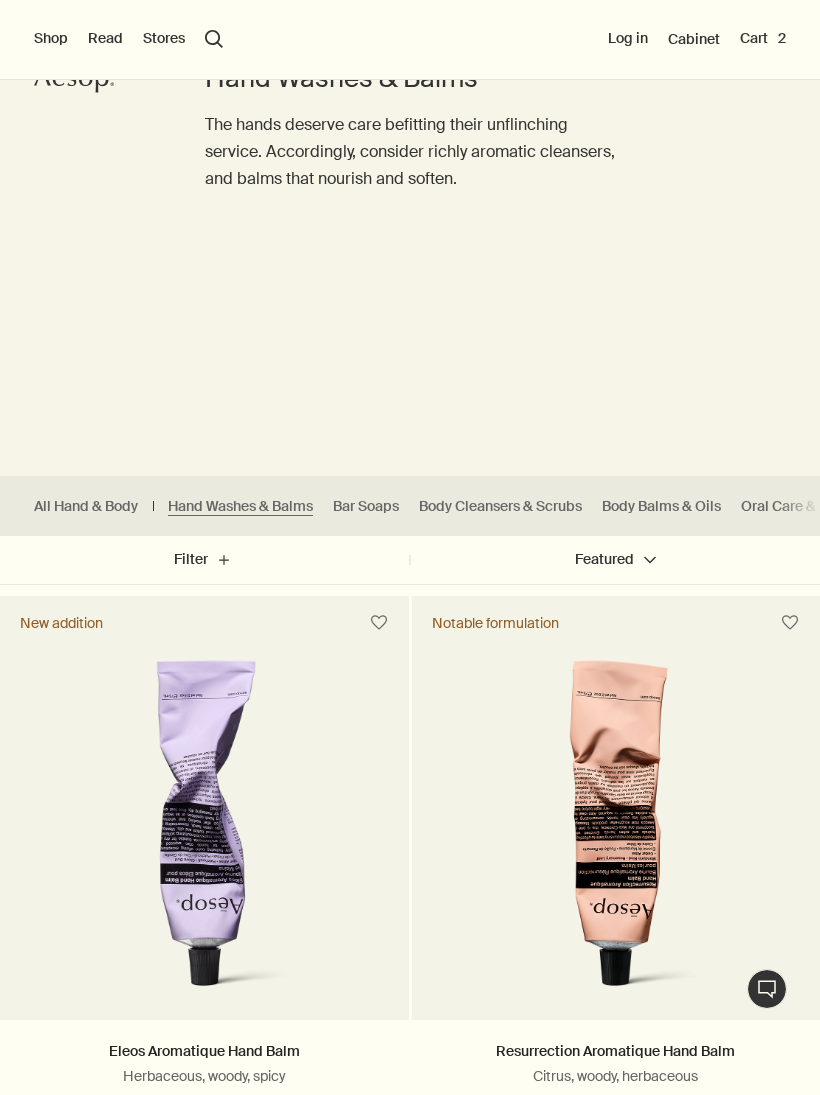 scroll, scrollTop: 133, scrollLeft: 0, axis: vertical 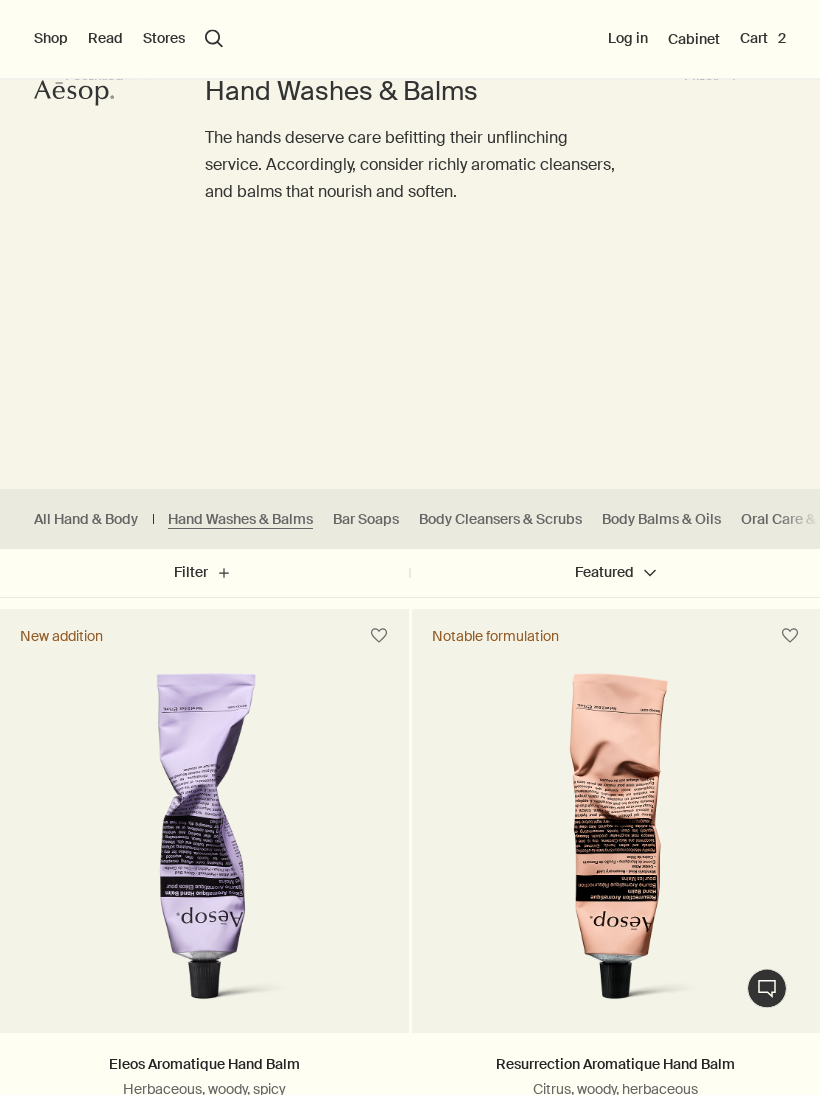 click on "Cart 2" at bounding box center [763, 39] 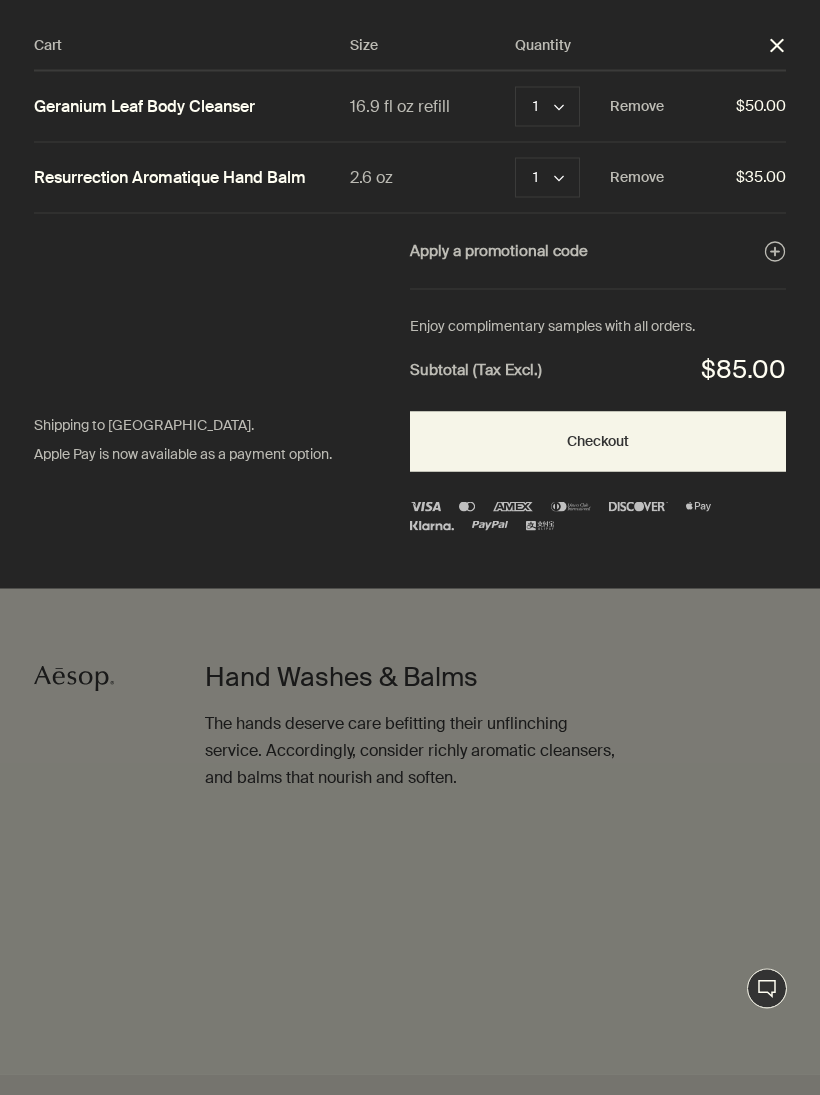 scroll, scrollTop: 0, scrollLeft: 0, axis: both 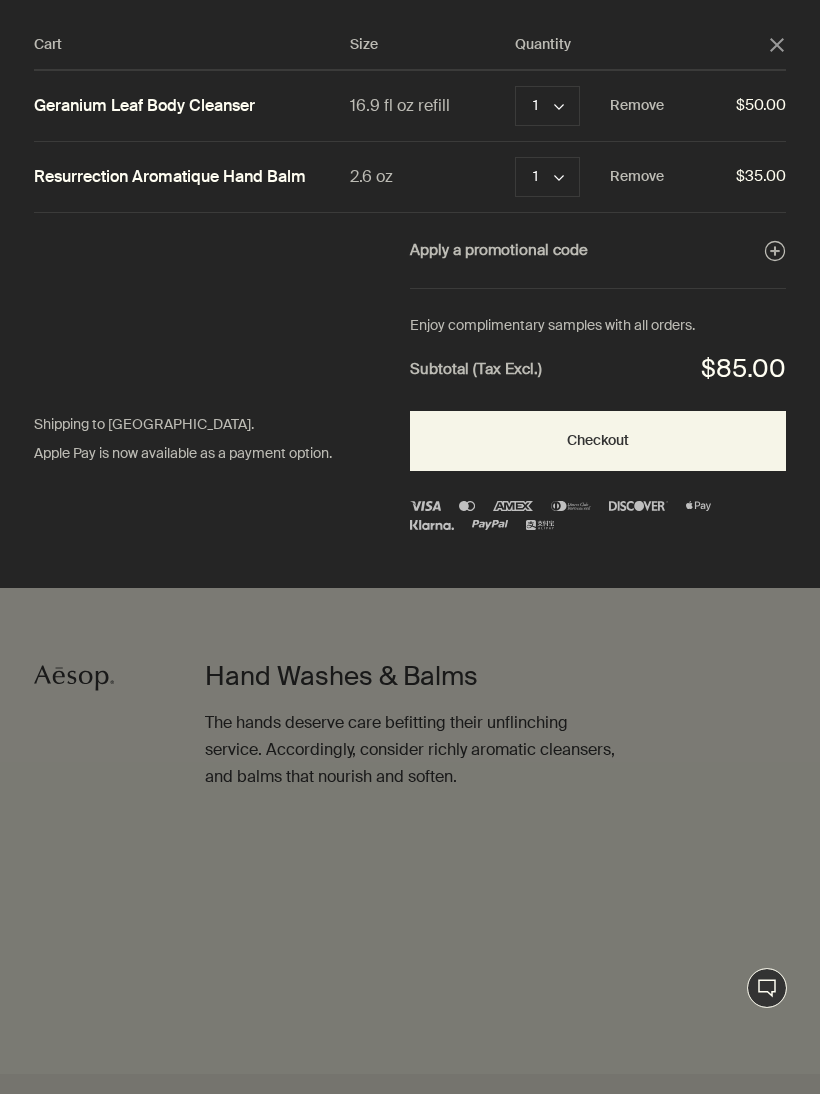 click on "Checkout" at bounding box center [598, 442] 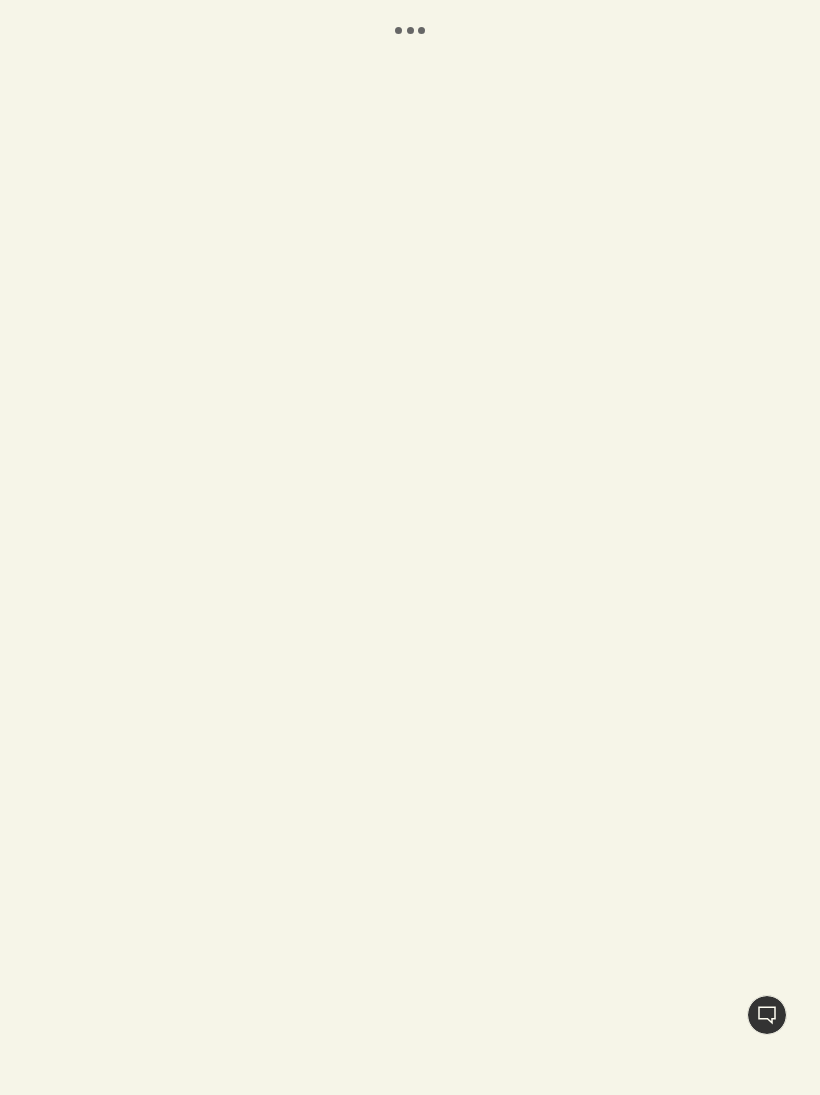 scroll, scrollTop: 0, scrollLeft: 0, axis: both 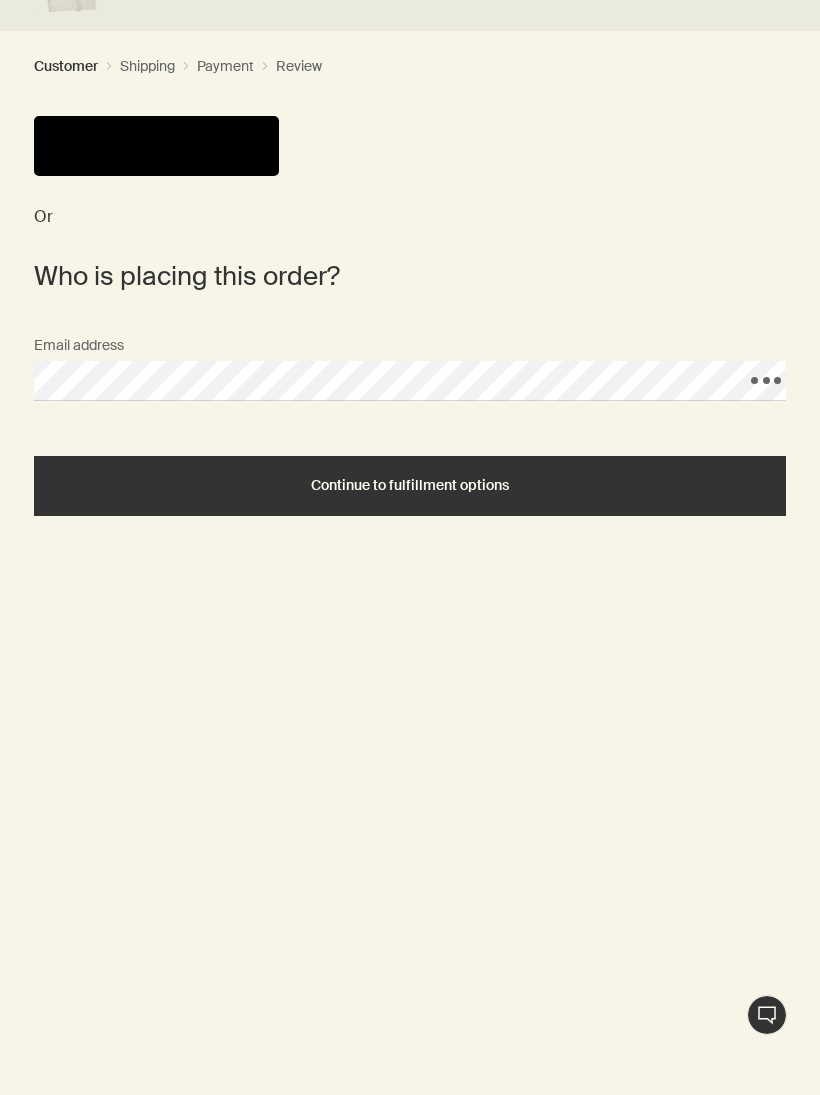 click on "Continue to fulfillment options" at bounding box center [410, 485] 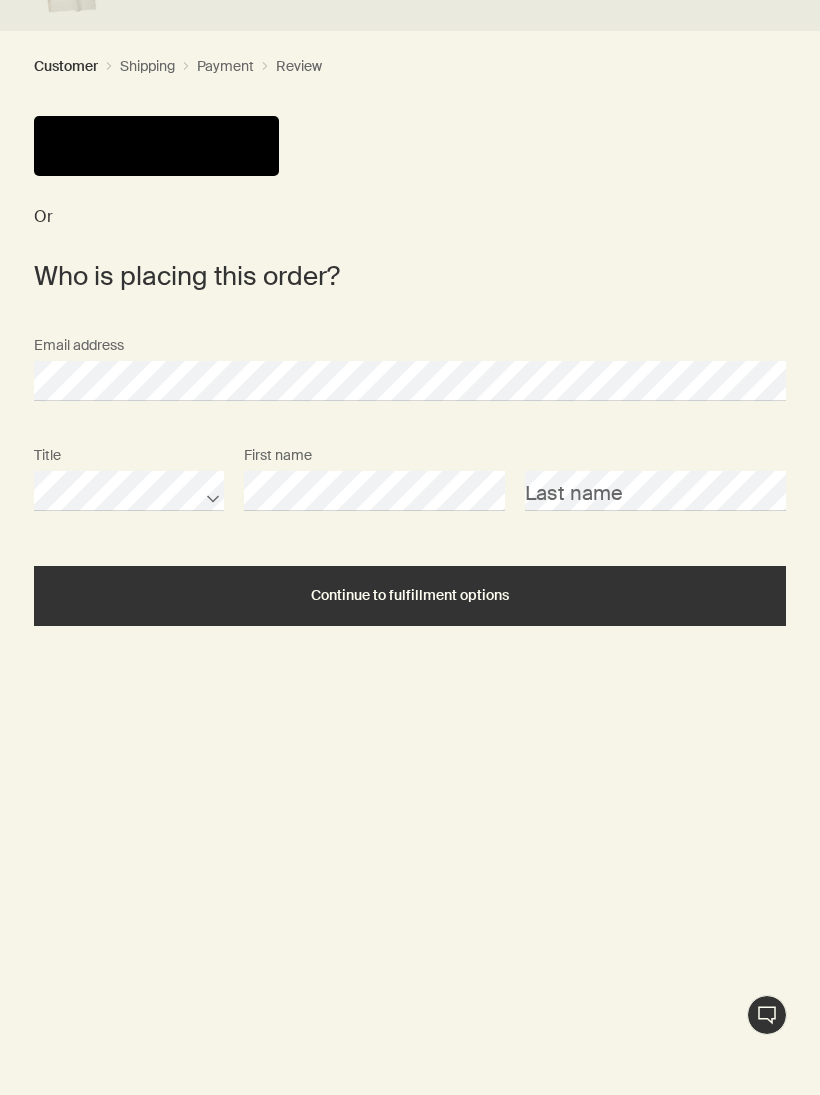 scroll, scrollTop: 535, scrollLeft: 0, axis: vertical 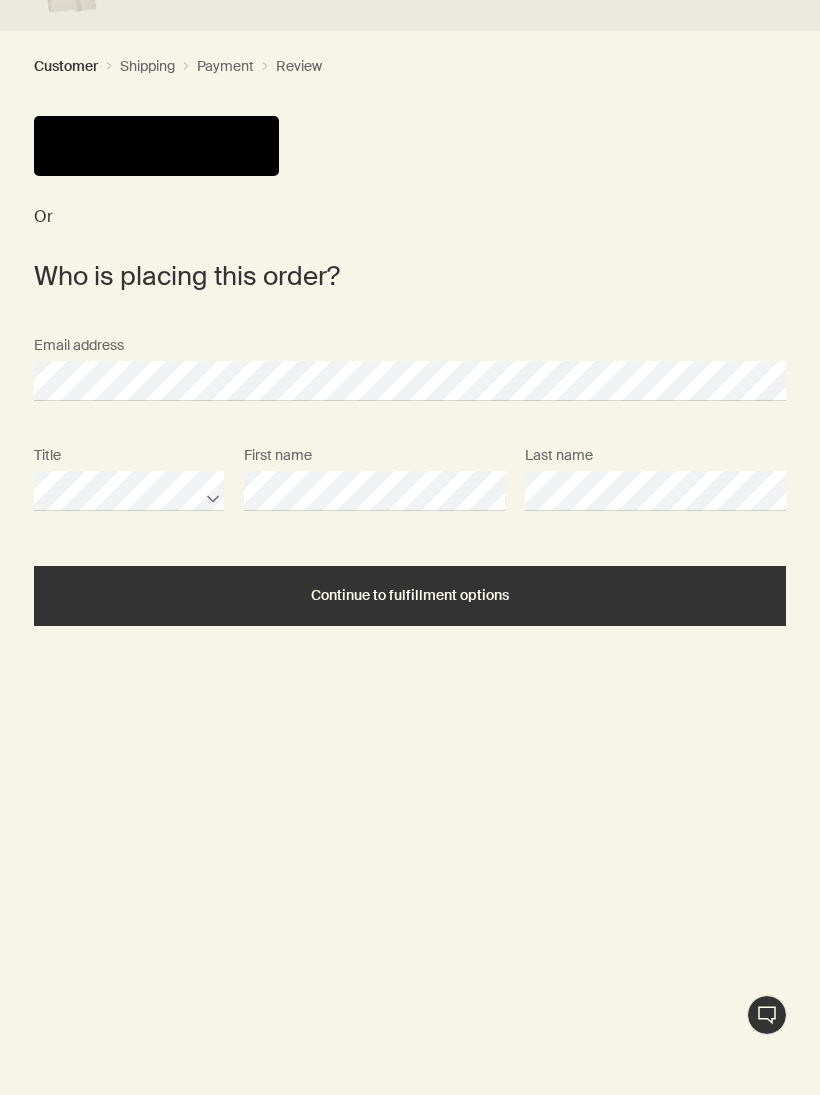 click on "Continue to fulfillment options" at bounding box center (410, 595) 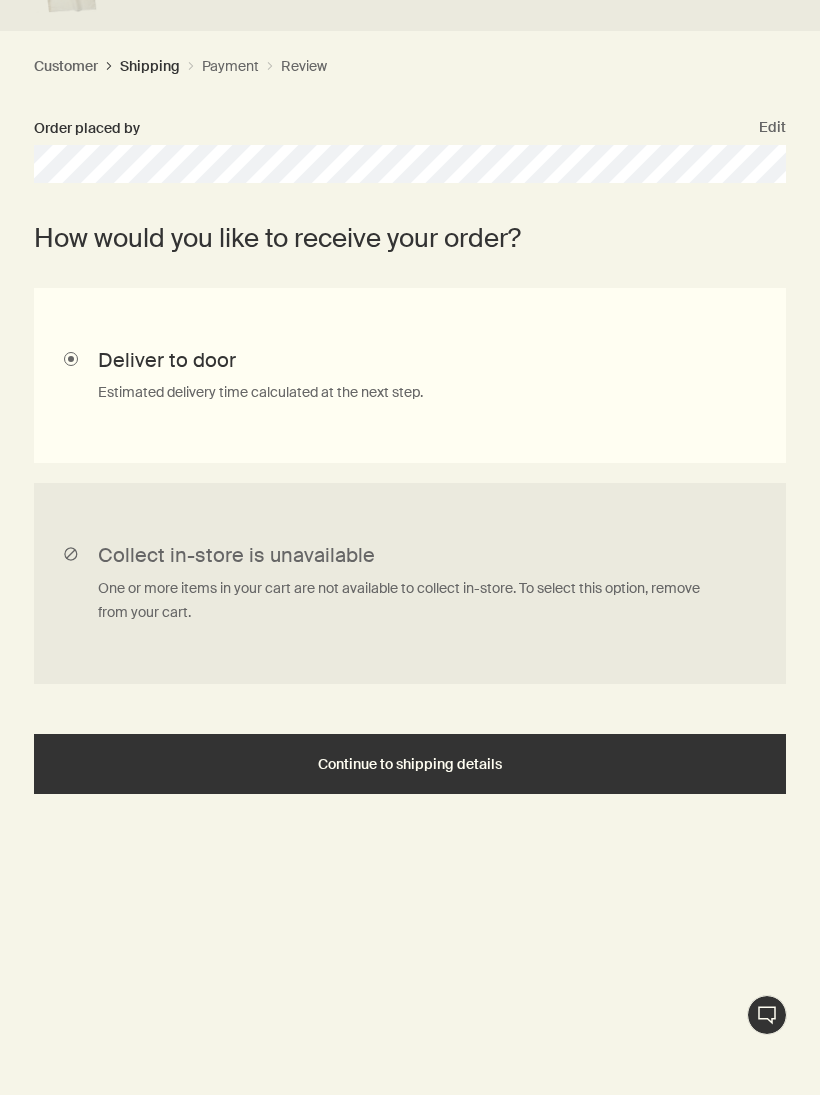 click on "Continue to shipping details" at bounding box center [410, 764] 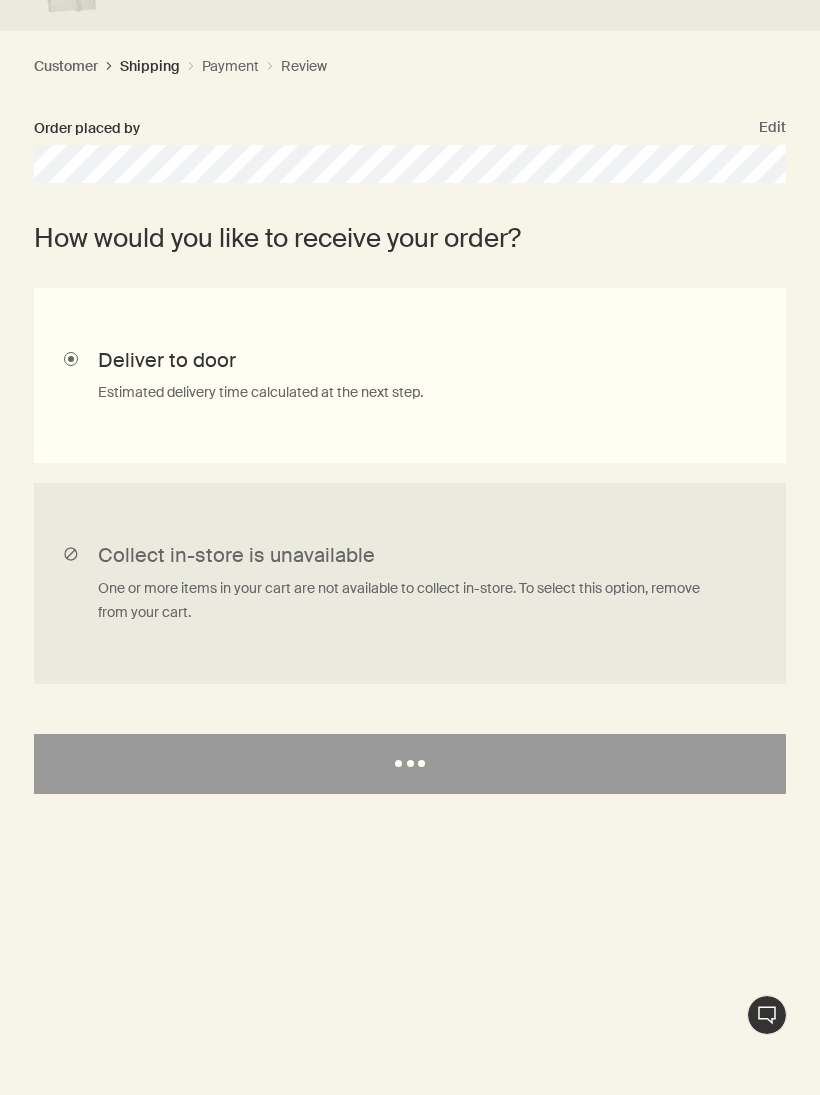 scroll, scrollTop: 0, scrollLeft: 0, axis: both 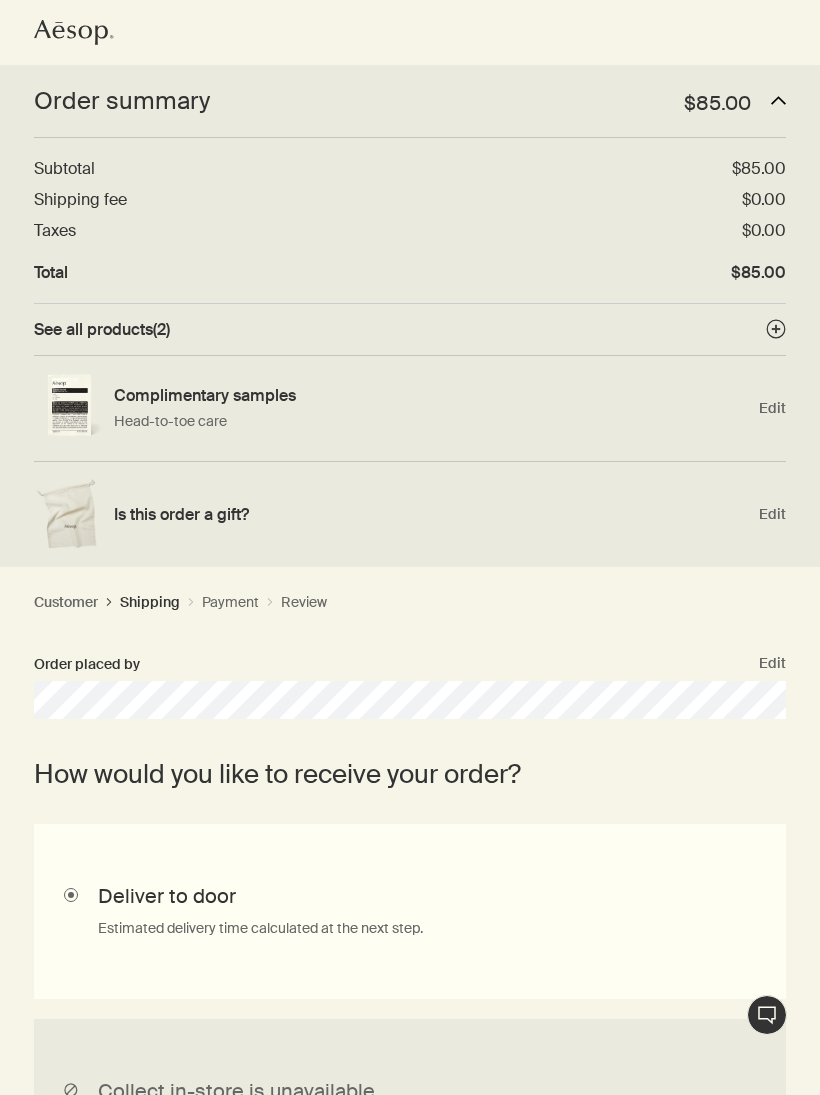 select on "US" 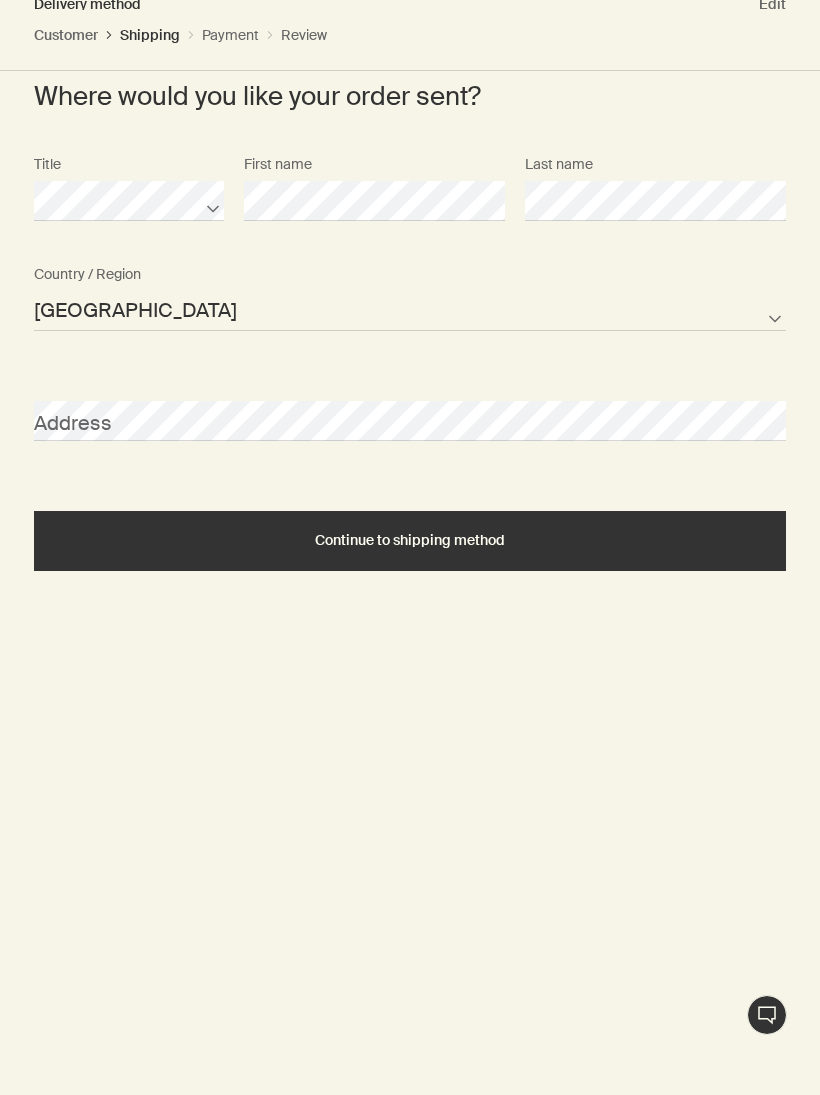 scroll, scrollTop: 748, scrollLeft: 0, axis: vertical 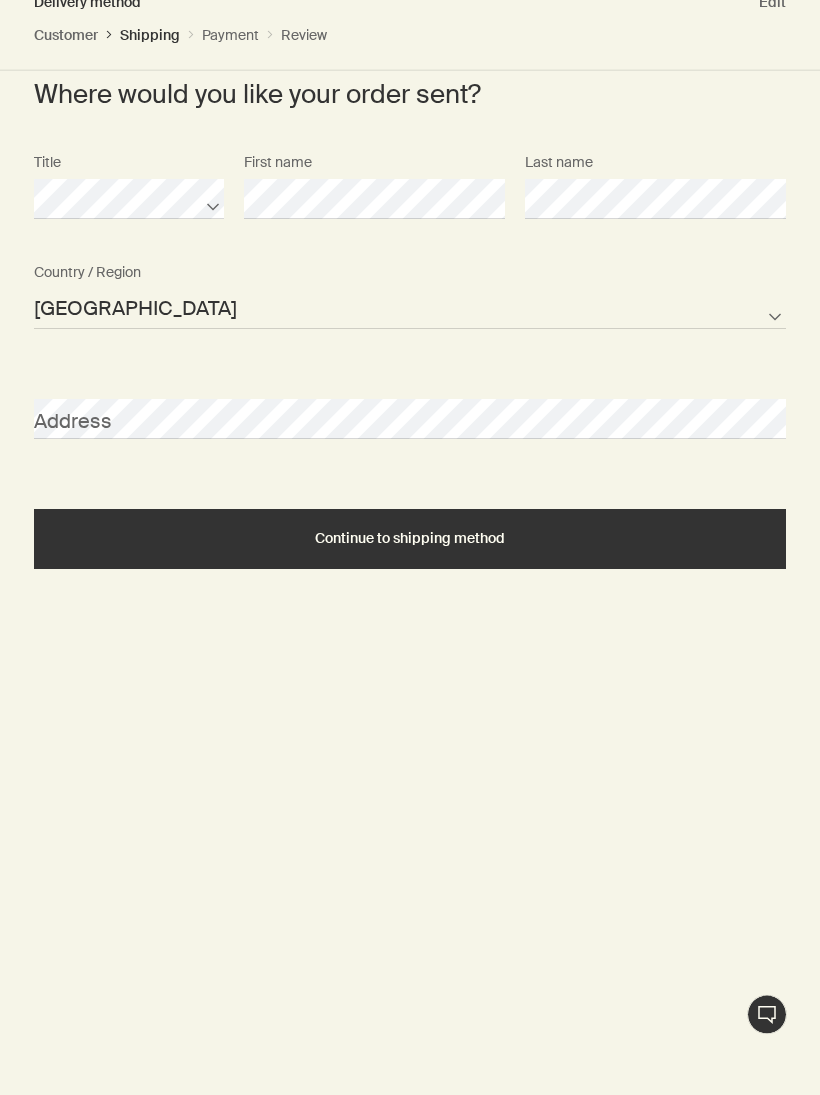 select on "US" 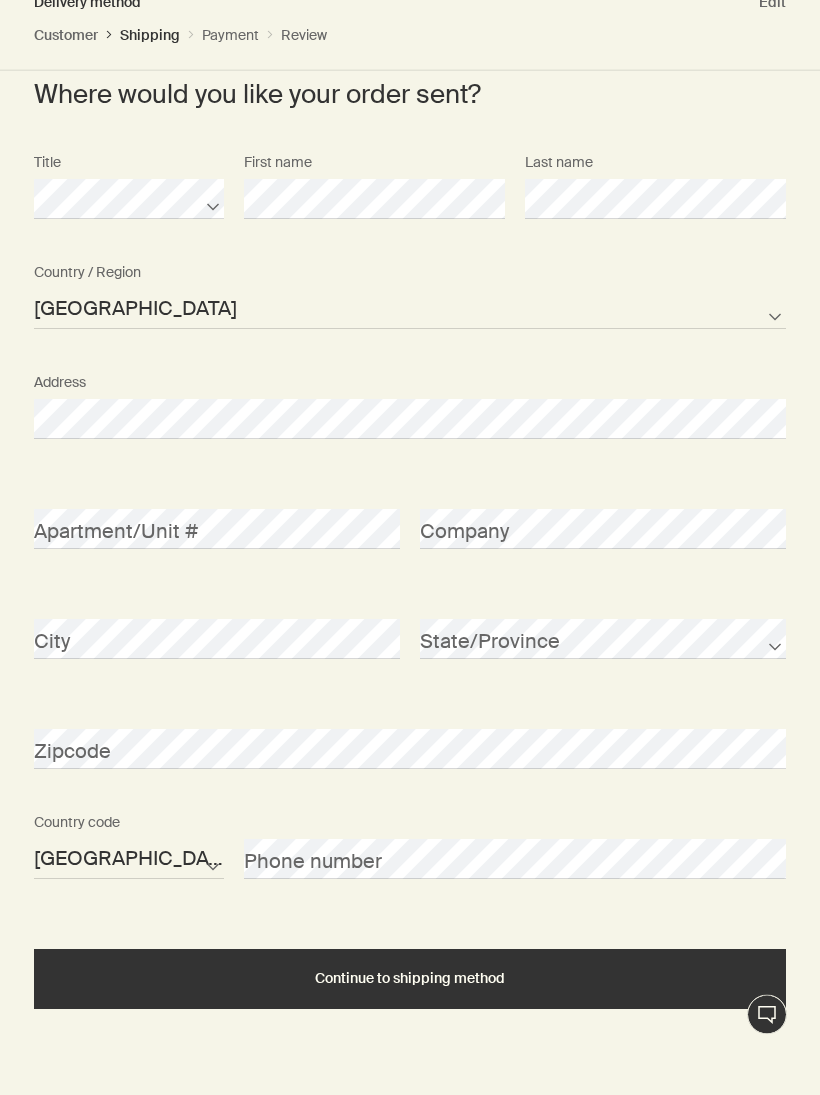 scroll, scrollTop: 748, scrollLeft: 0, axis: vertical 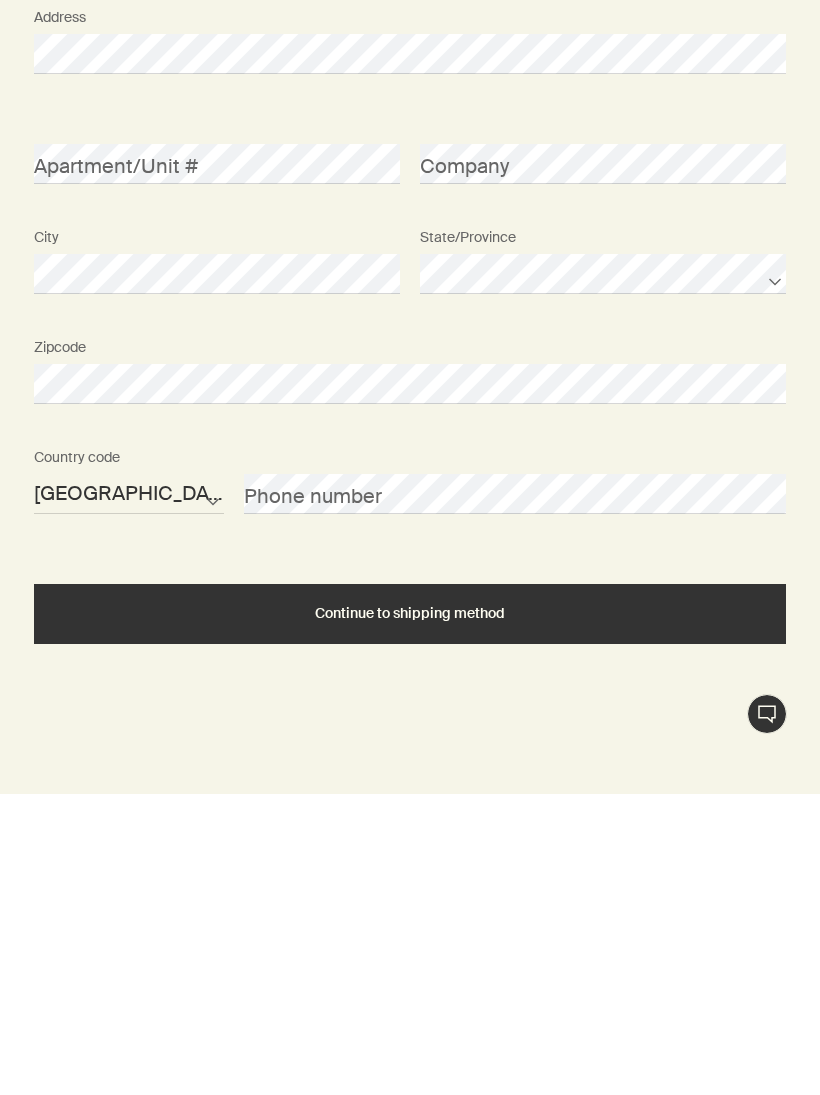 click on "Continue to shipping method" at bounding box center [410, 914] 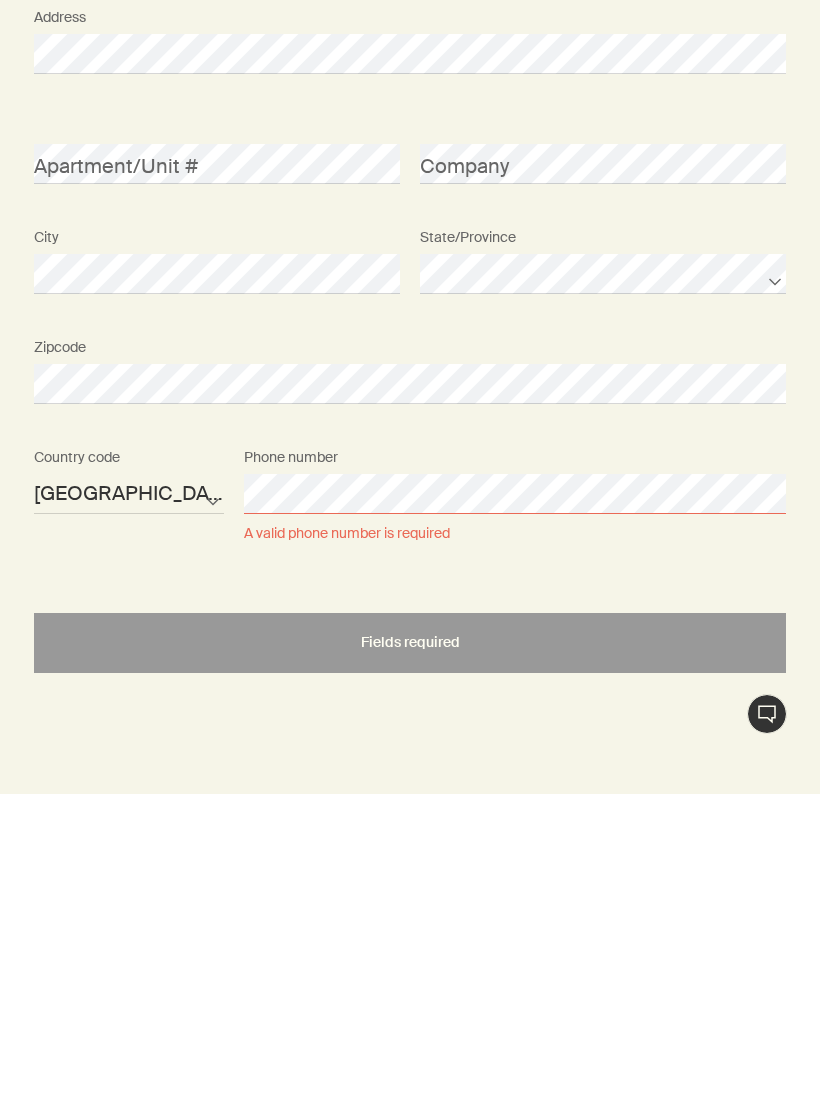 scroll, scrollTop: 808, scrollLeft: 0, axis: vertical 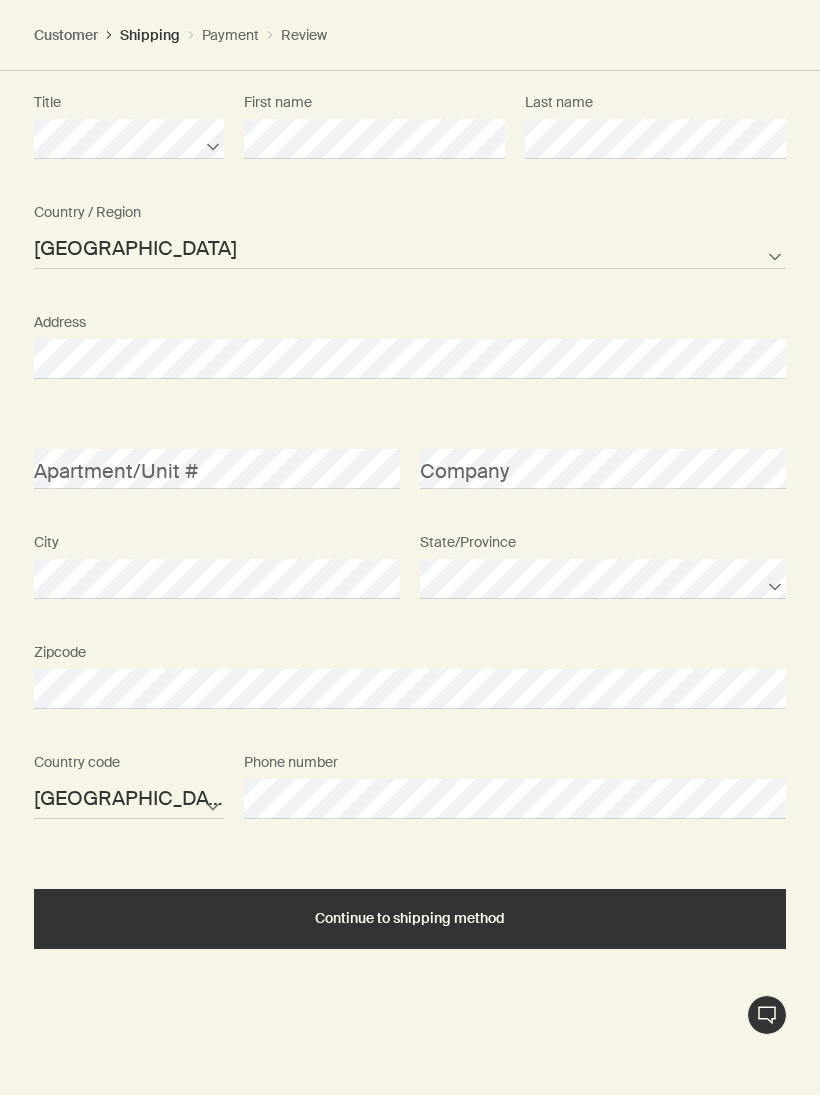 click on "Continue to shipping method" at bounding box center (410, 918) 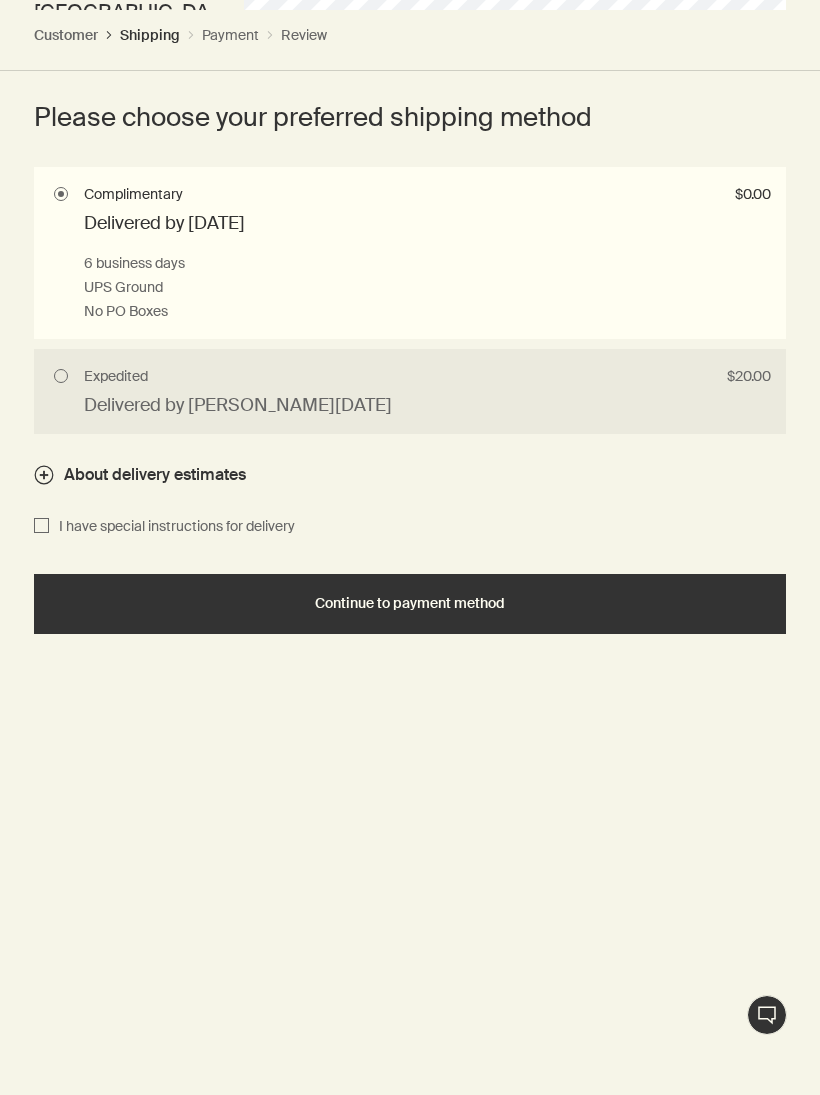 scroll, scrollTop: 1596, scrollLeft: 0, axis: vertical 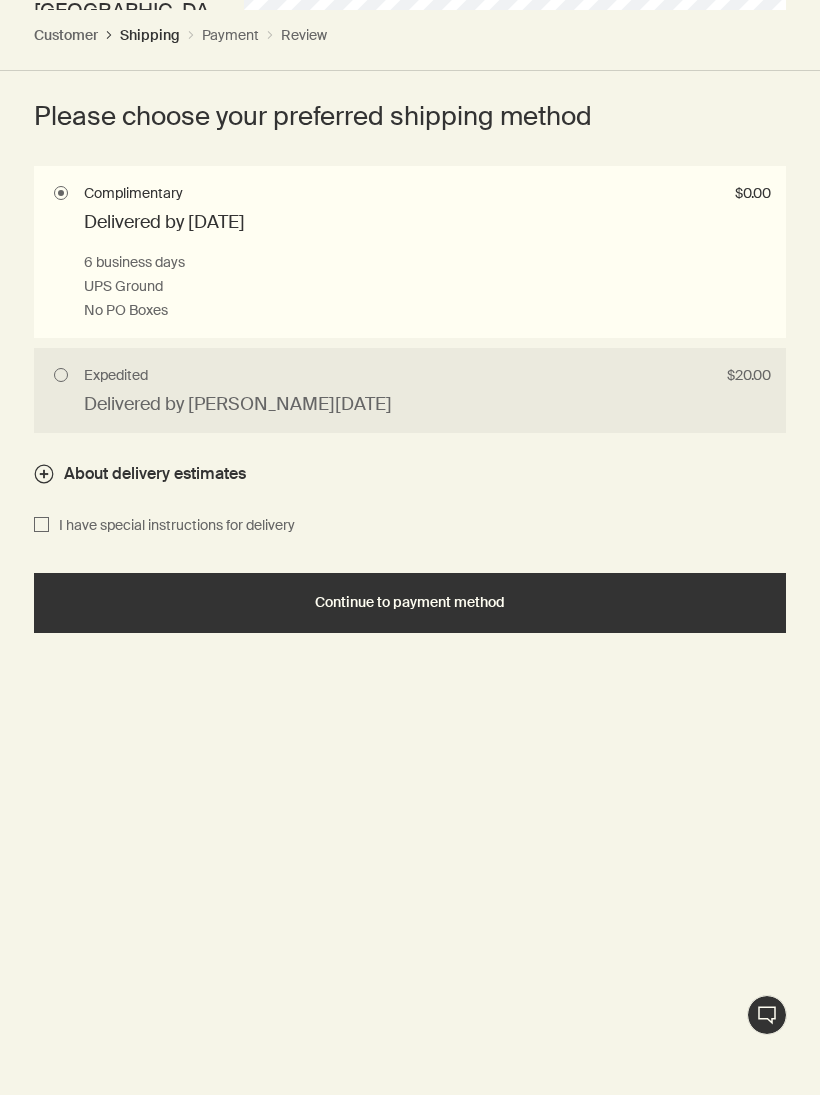 click on "Continue to payment method" at bounding box center (410, 602) 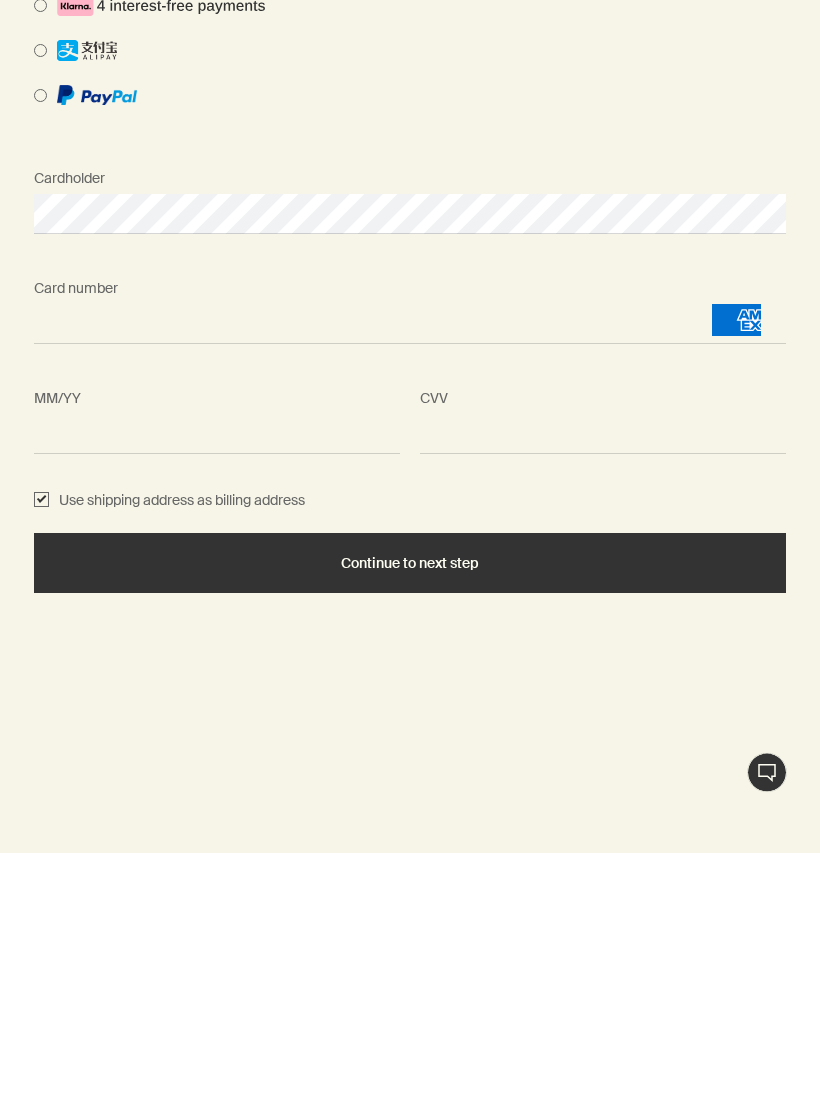 scroll, scrollTop: 1001, scrollLeft: 0, axis: vertical 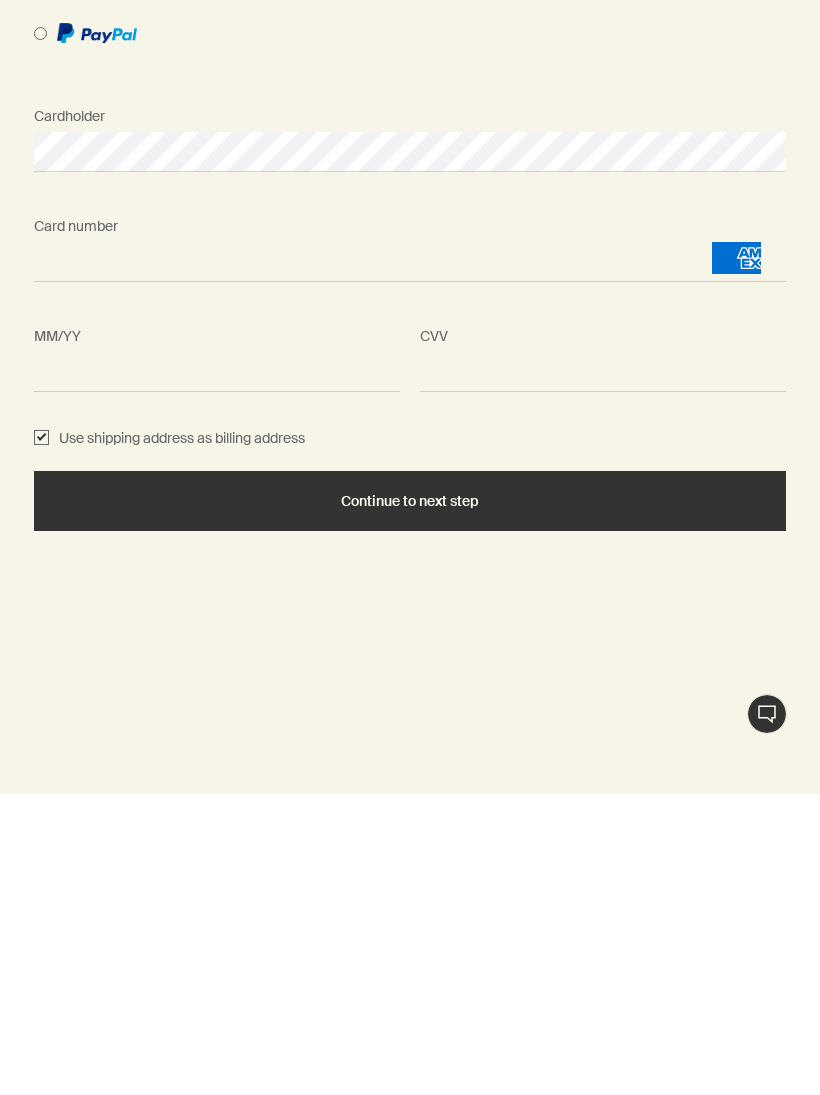 click on "Continue to next step" at bounding box center [410, 802] 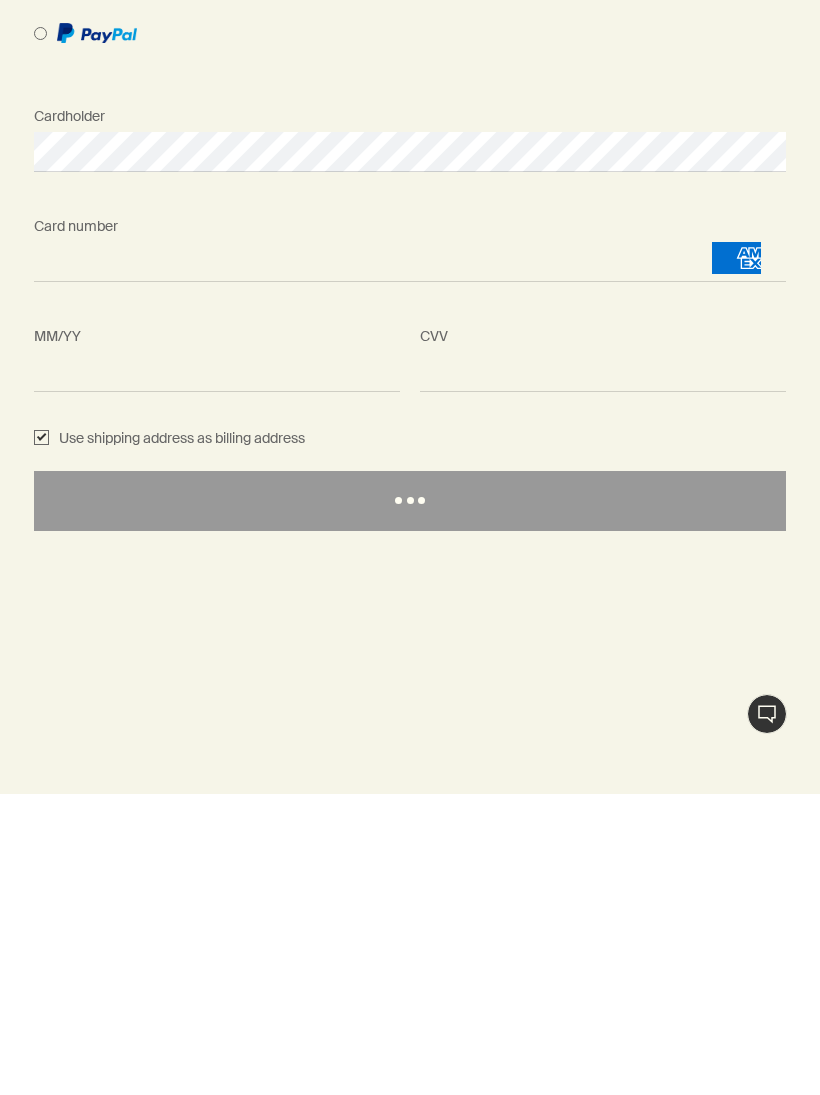 scroll, scrollTop: 965, scrollLeft: 0, axis: vertical 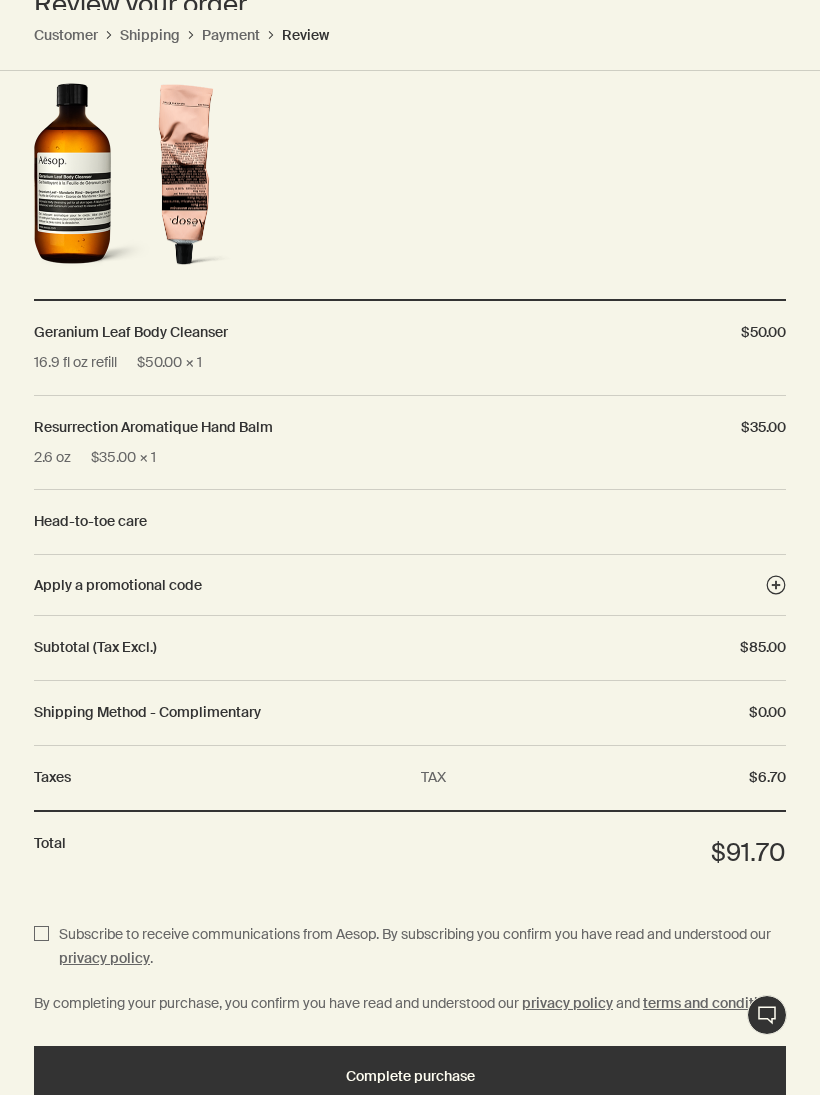 click on "Complete purchase" at bounding box center [410, 1076] 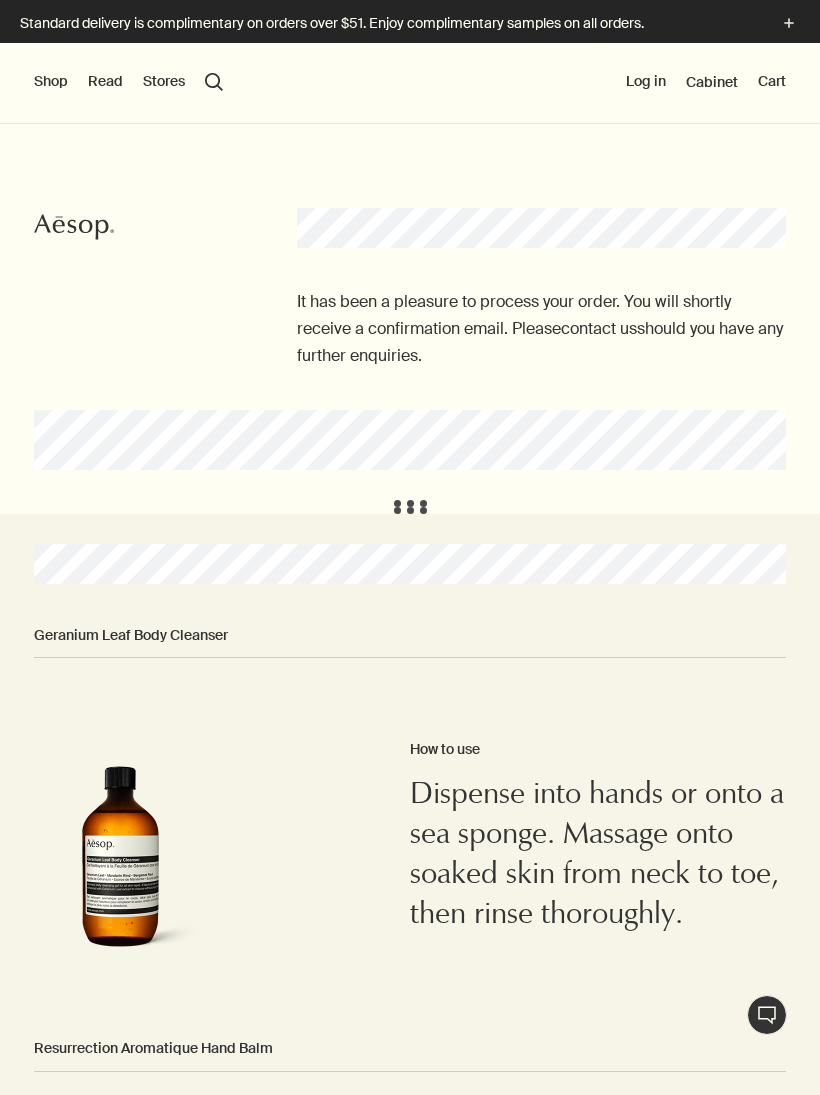scroll, scrollTop: 0, scrollLeft: 0, axis: both 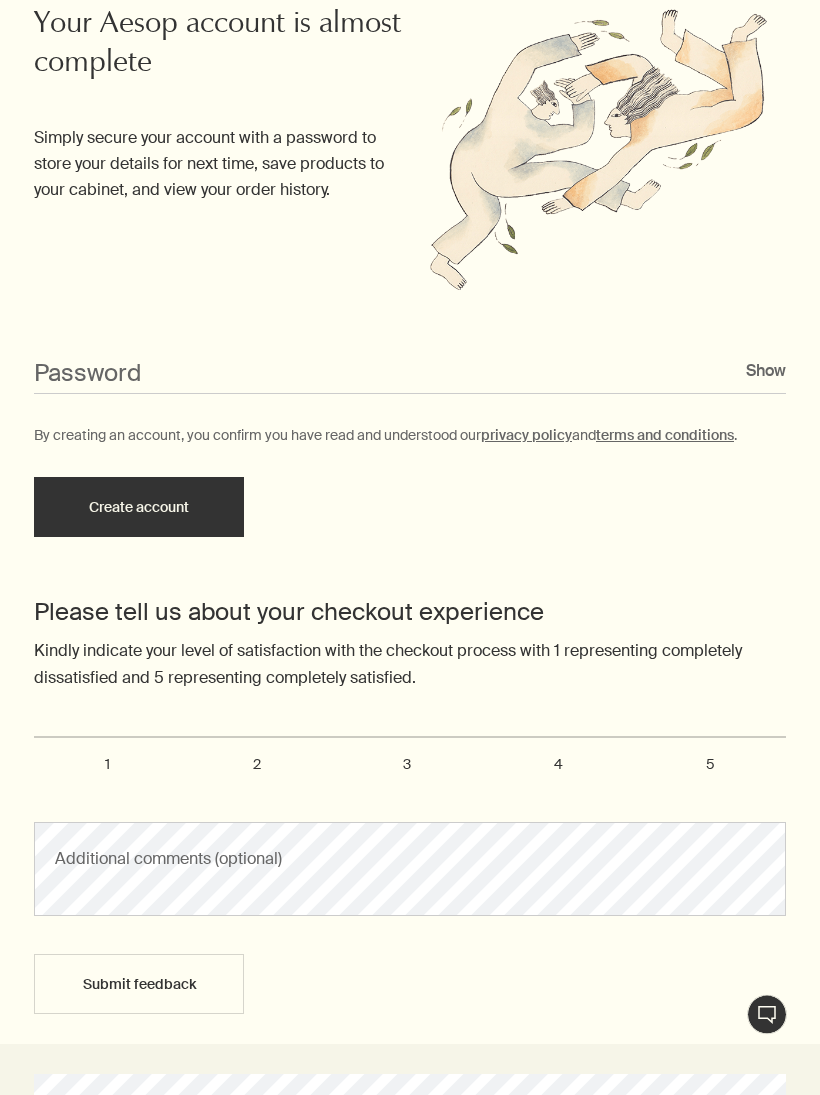 click on "Create account" at bounding box center (139, 508) 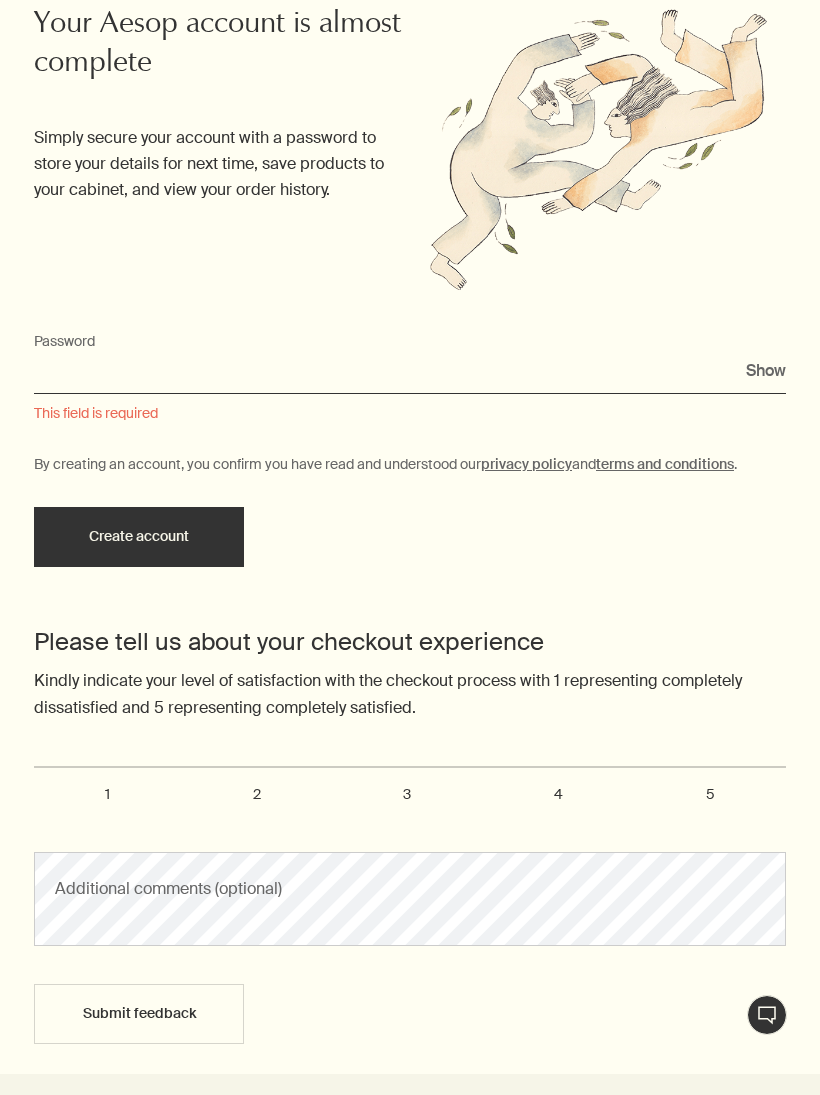 click on "Password" at bounding box center (410, 375) 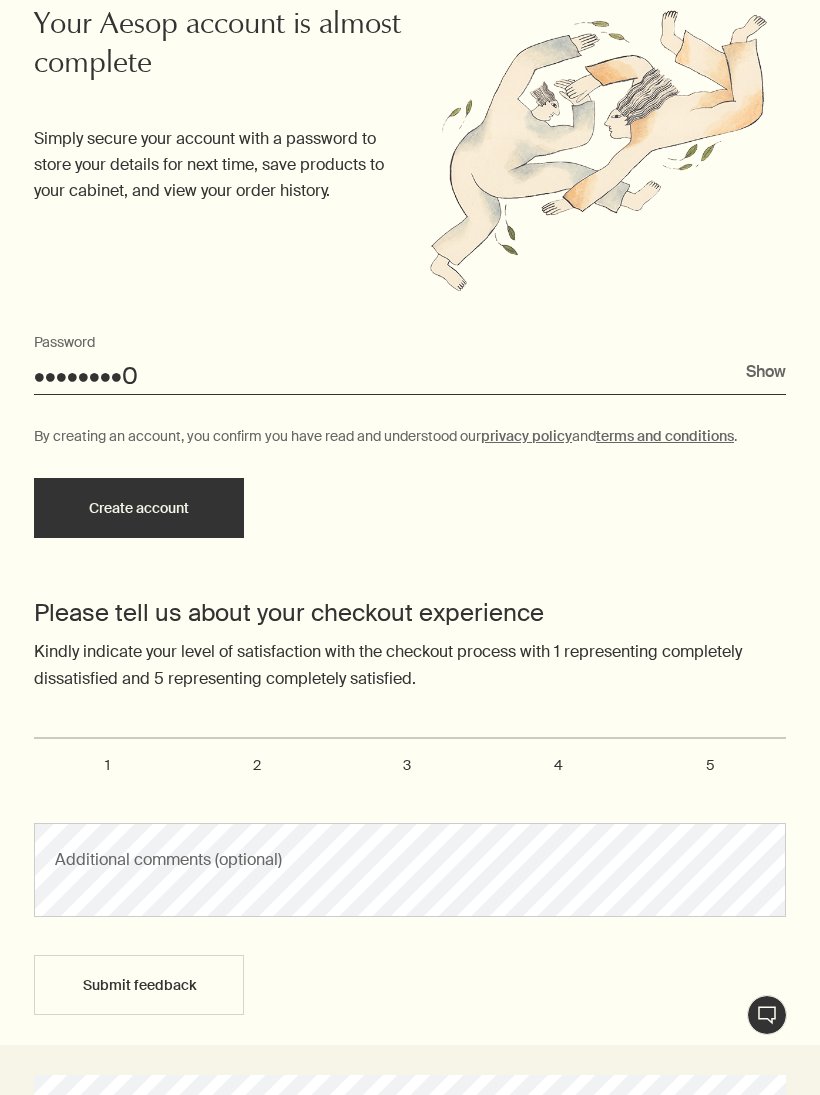 type on "•••••••••1" 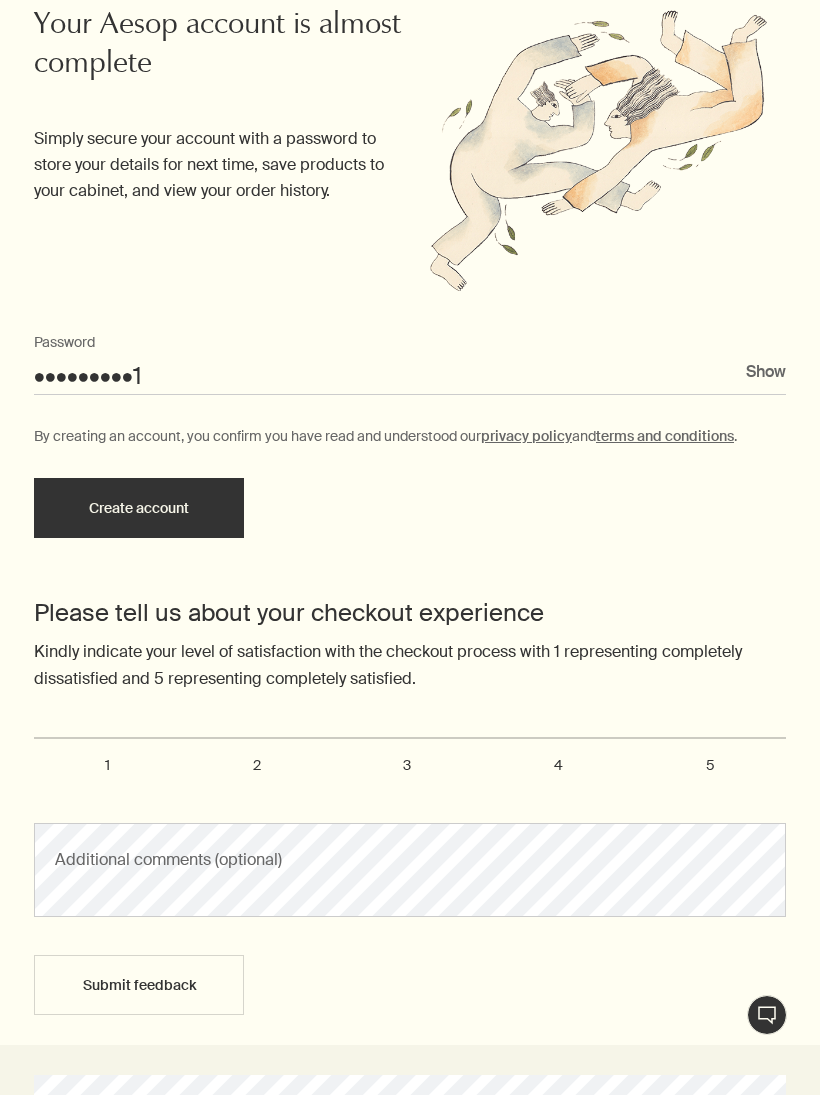 click on "Create account" at bounding box center (139, 508) 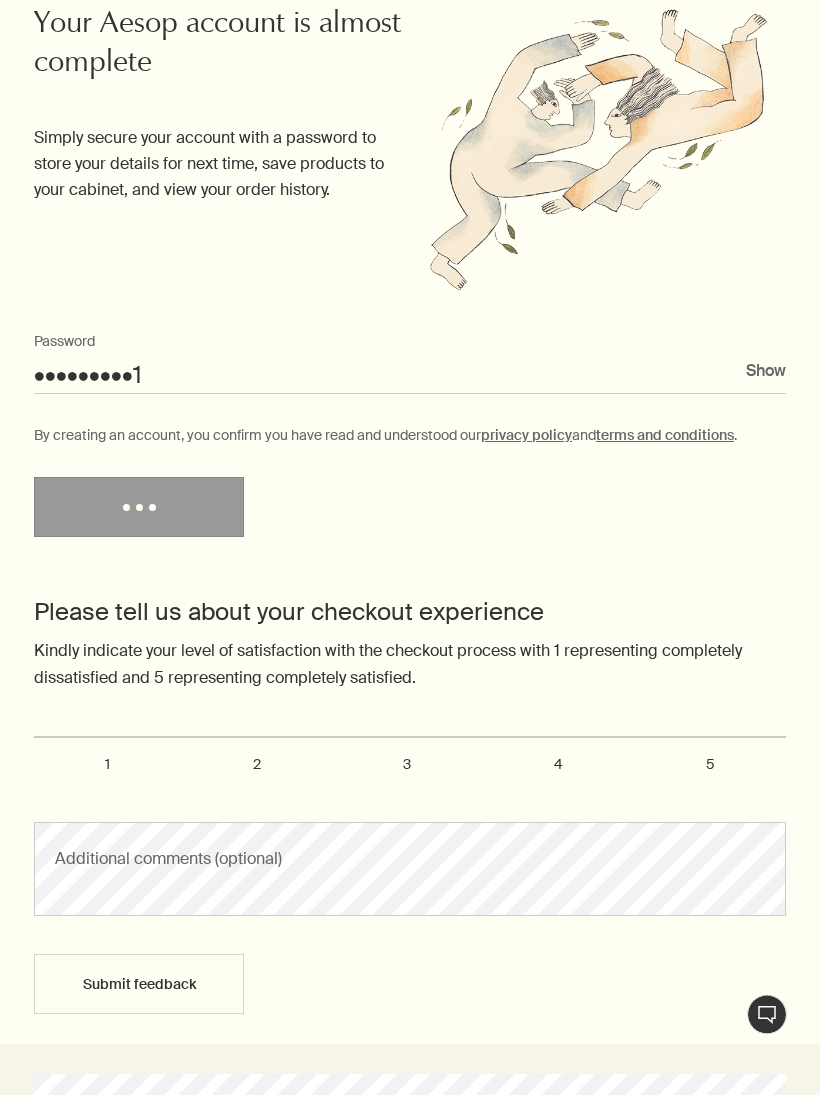 scroll, scrollTop: 524, scrollLeft: 0, axis: vertical 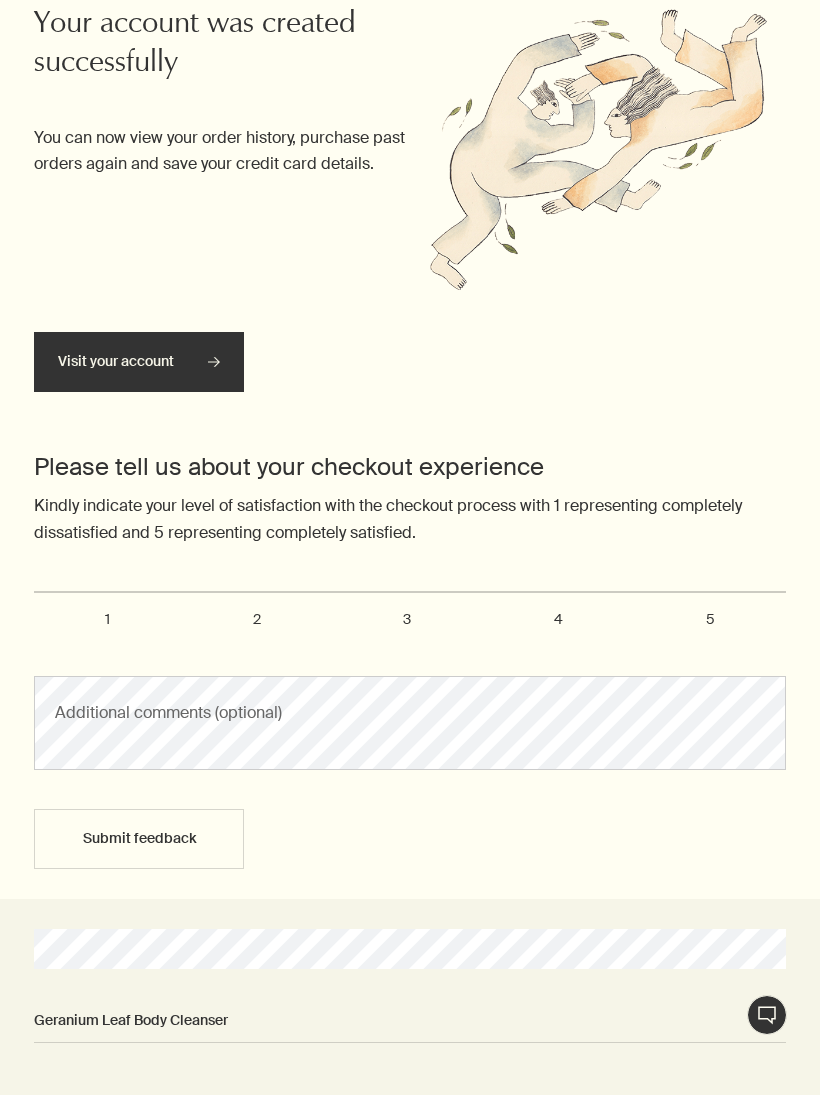 click on "5" at bounding box center [710, 619] 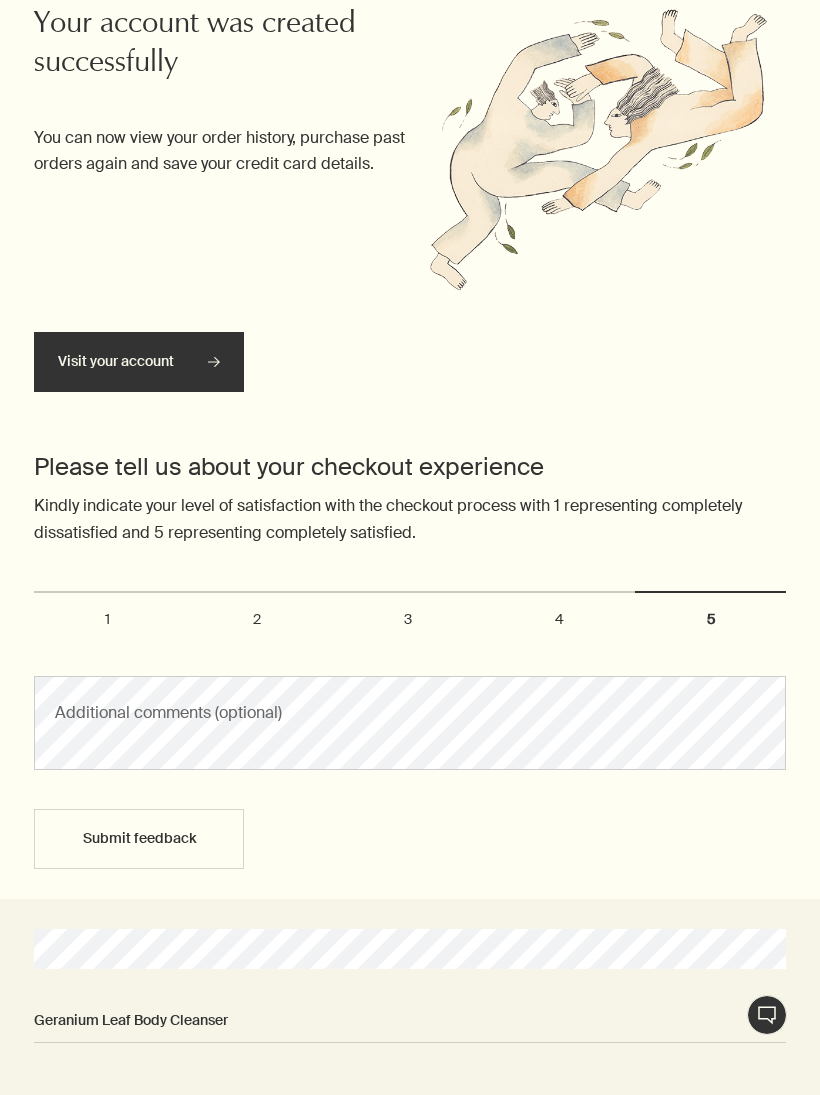 radio on "true" 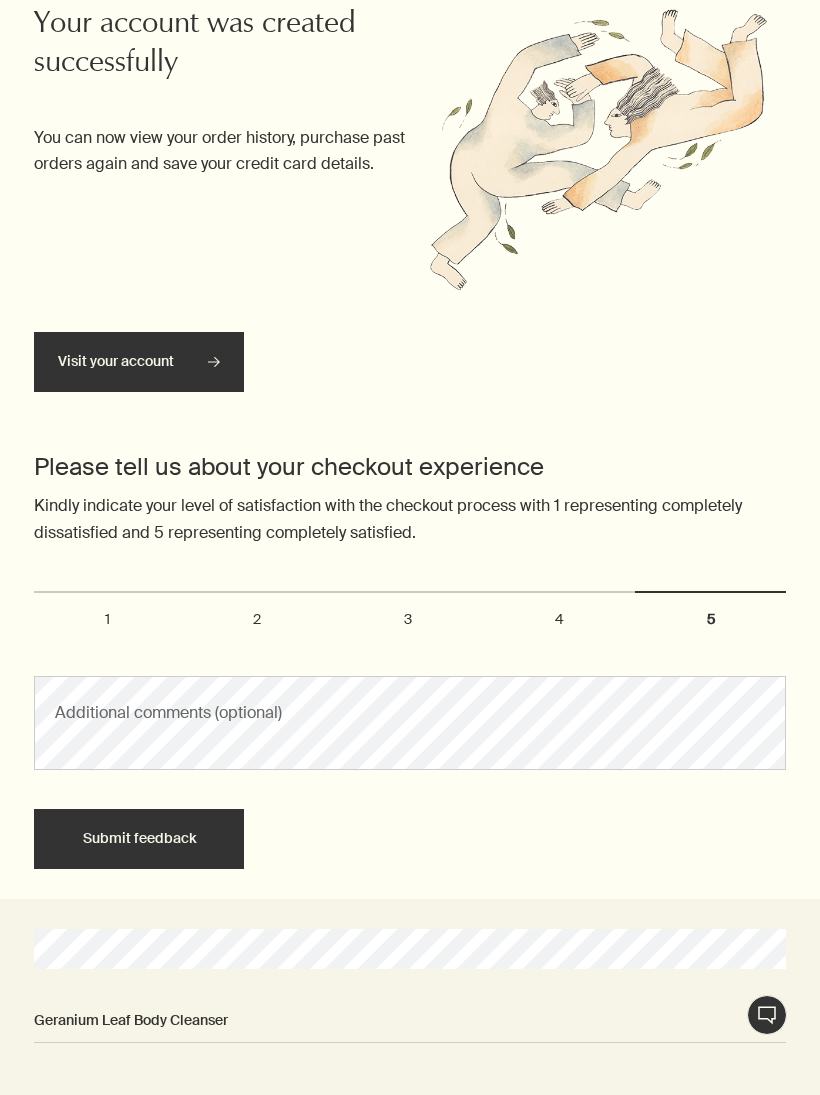 click on "Submit feedback" at bounding box center (139, 839) 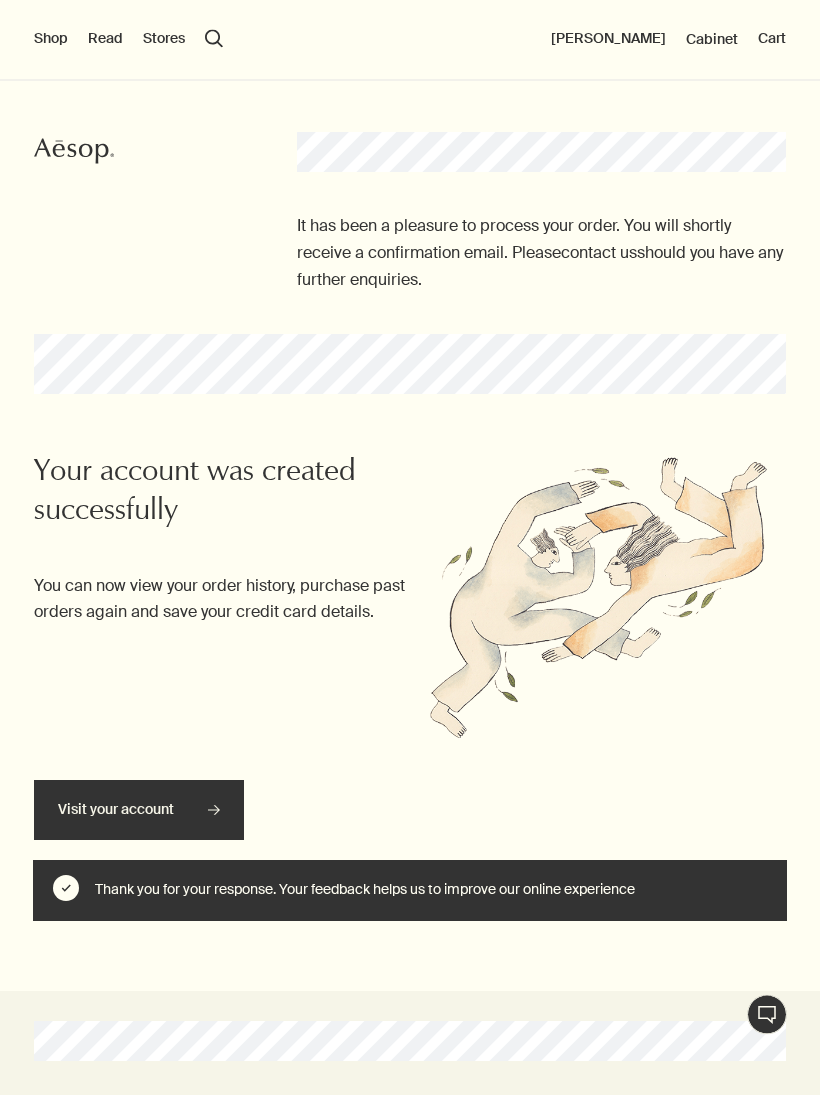 scroll, scrollTop: 0, scrollLeft: 0, axis: both 